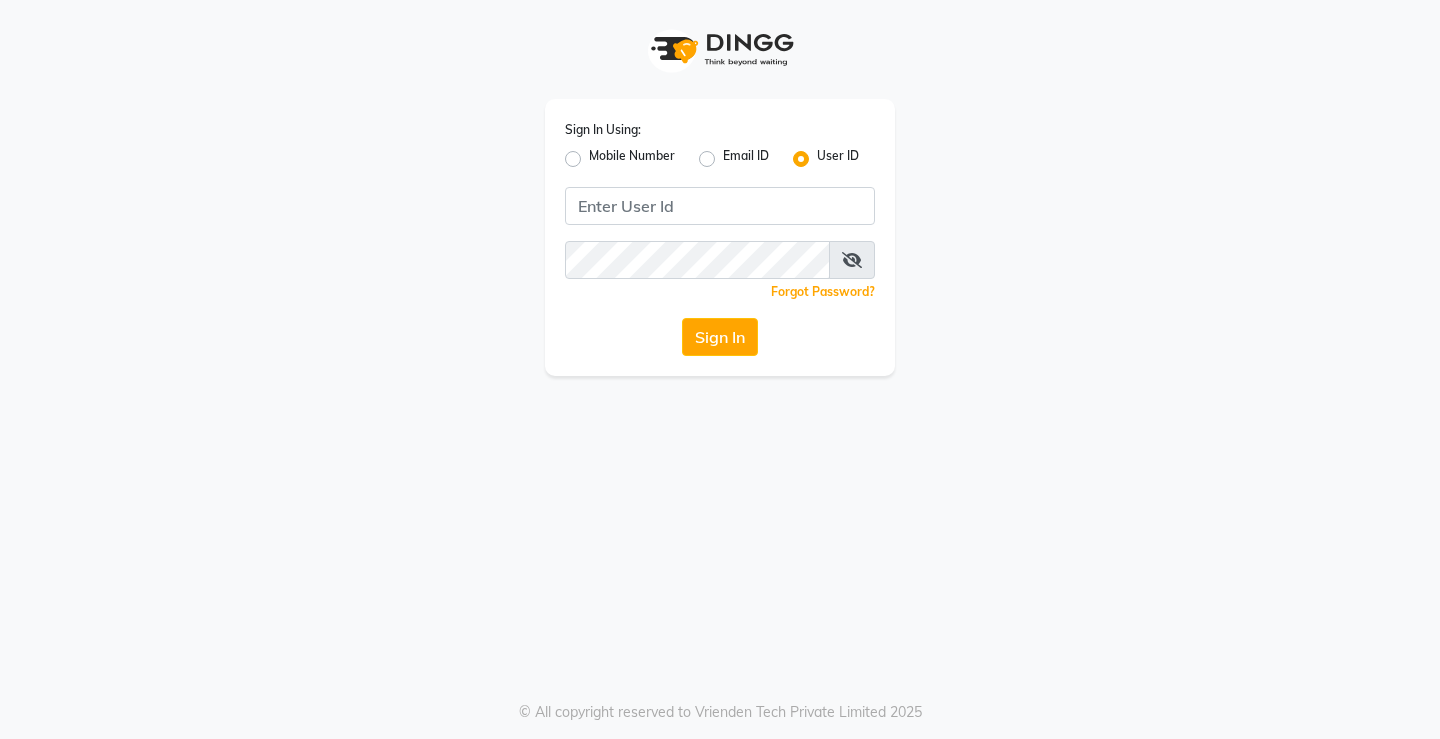 scroll, scrollTop: 0, scrollLeft: 0, axis: both 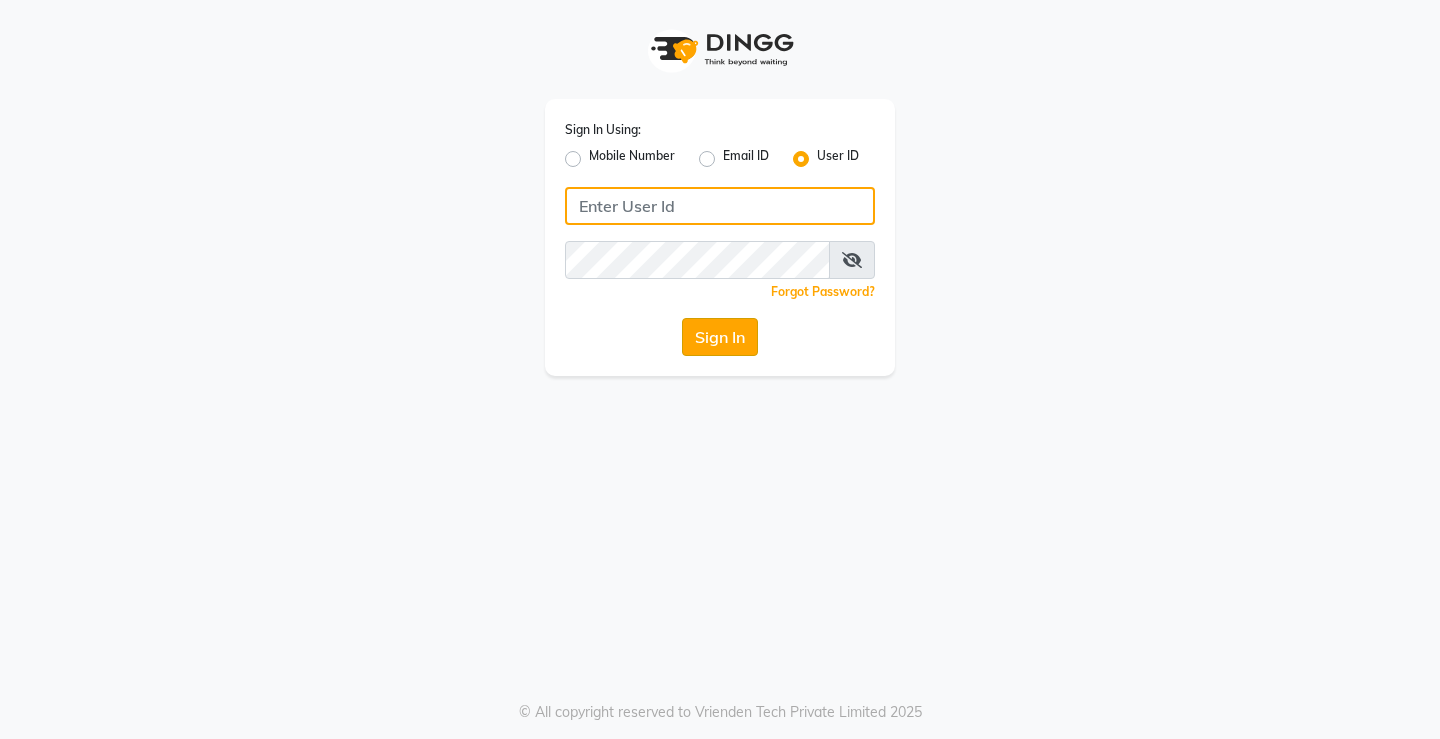 type on "snobsalon" 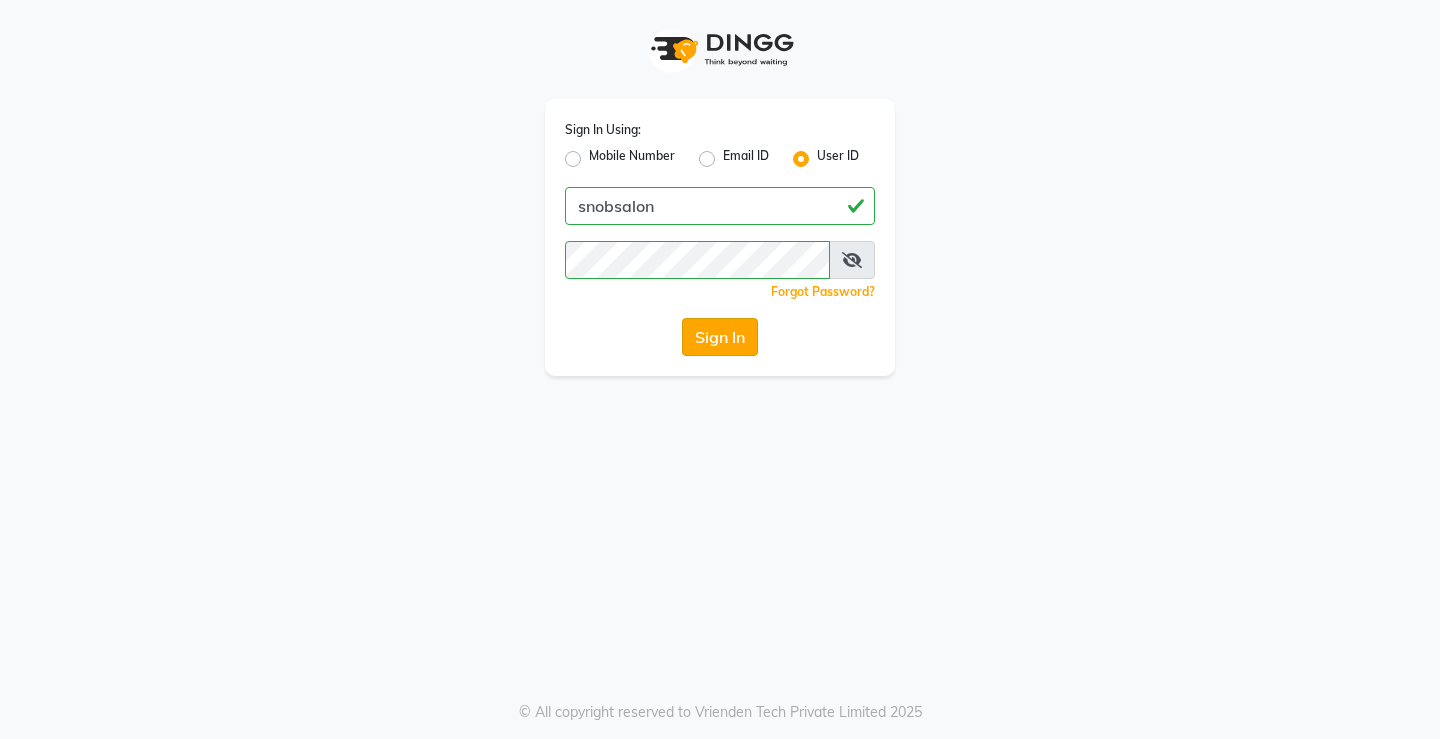 click on "Sign In" 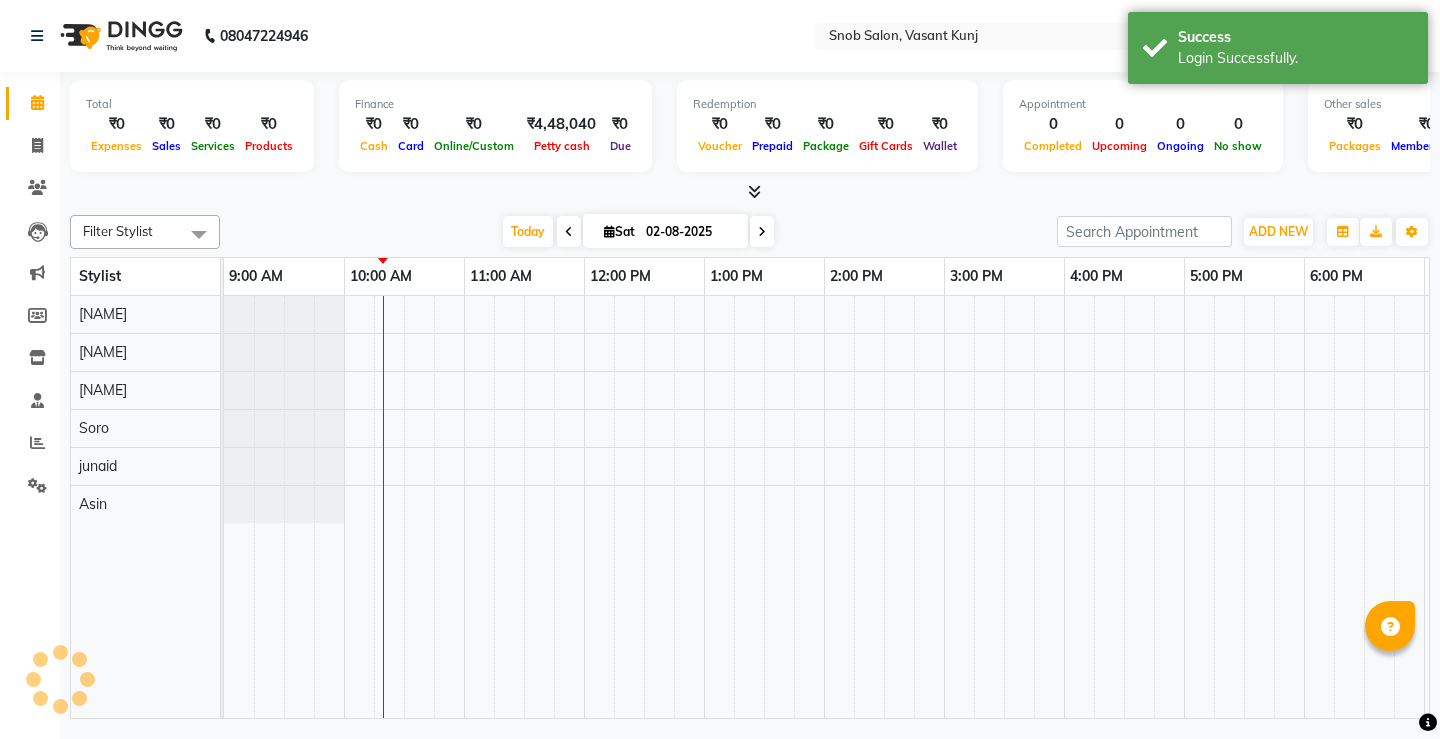 scroll, scrollTop: 0, scrollLeft: 0, axis: both 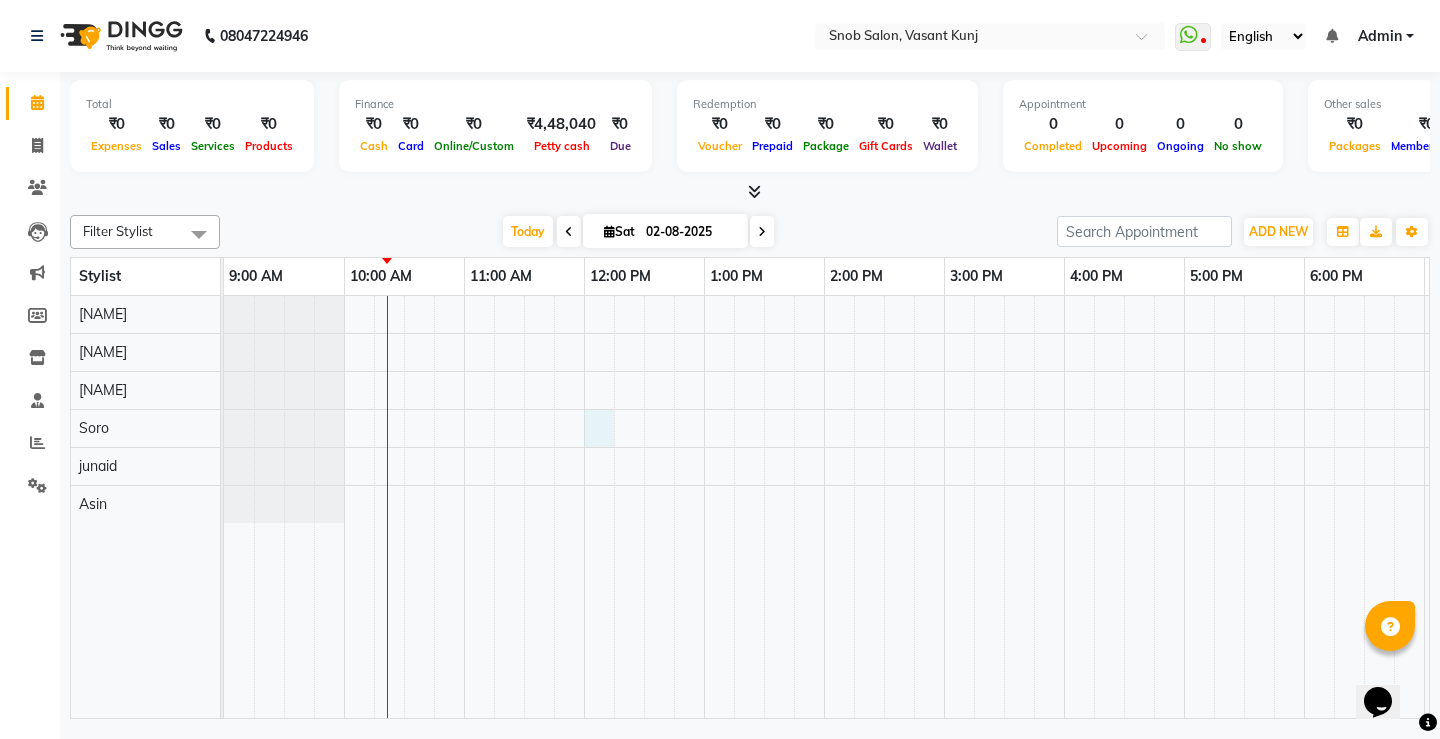 click at bounding box center [1004, 507] 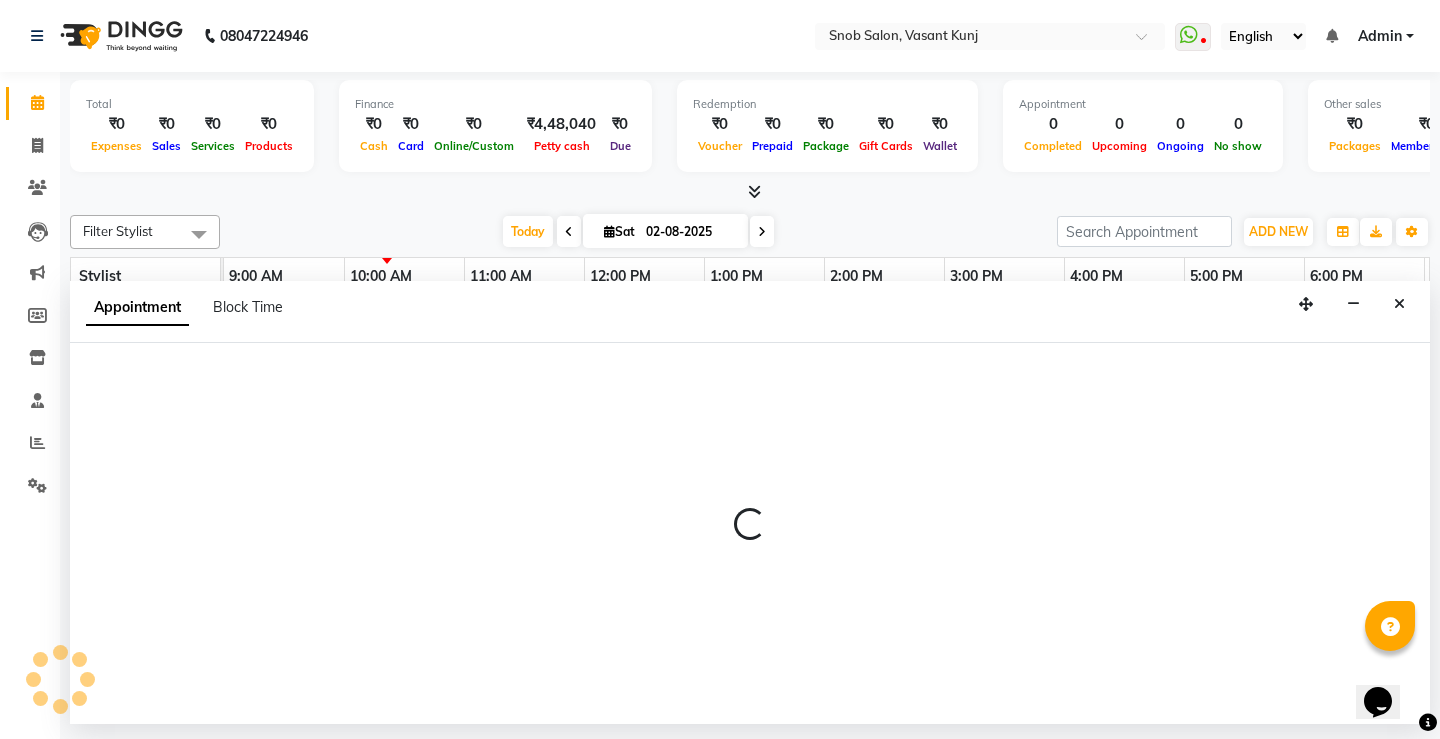 select on "[PHONE]" 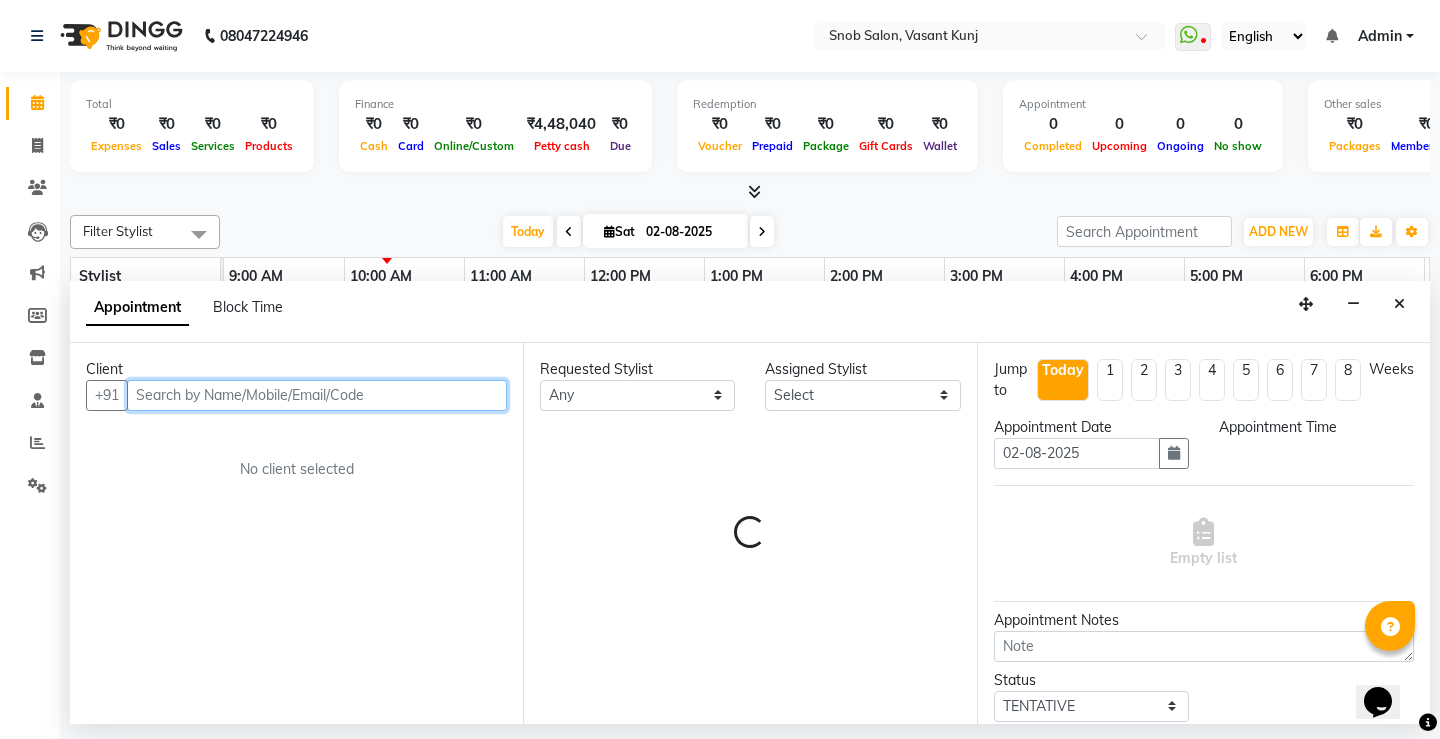 select on "720" 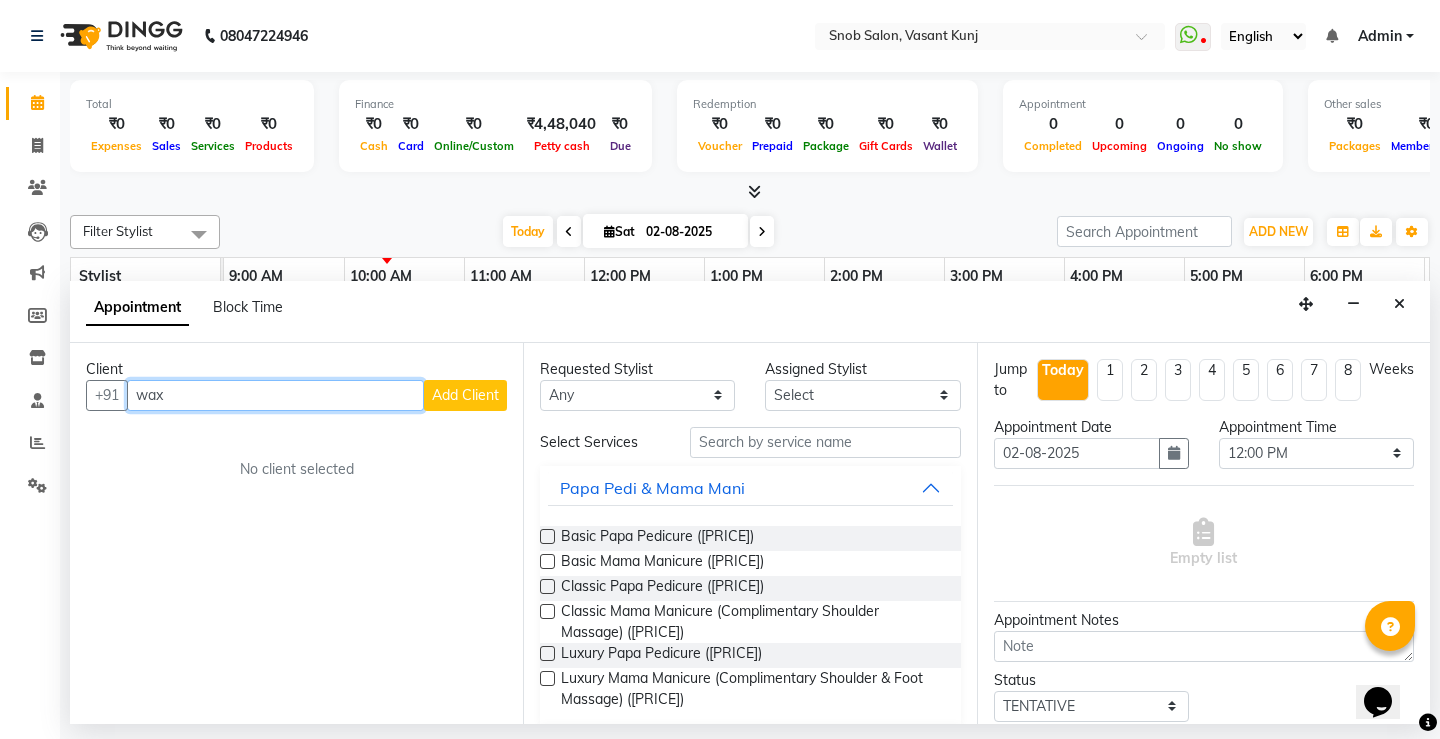 type on "wax" 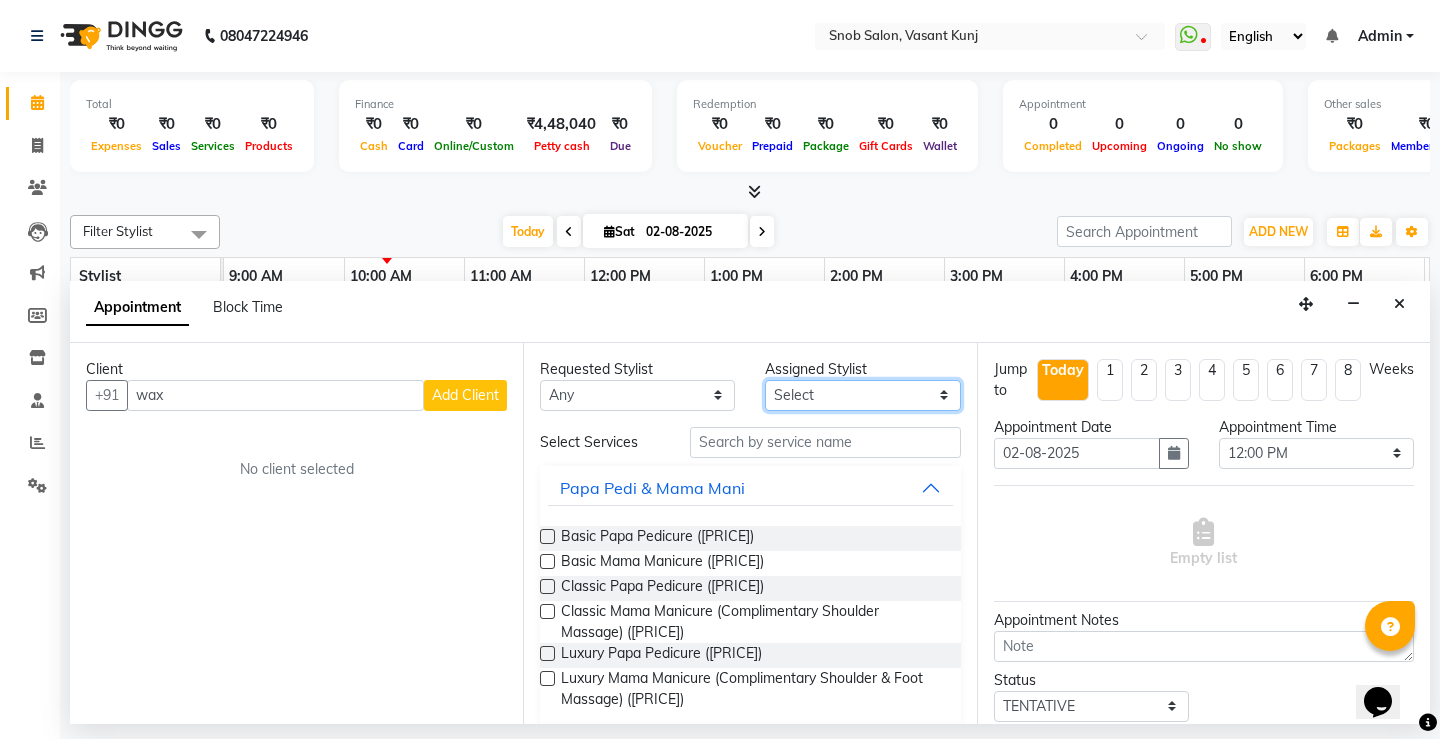 click on "Select Asin [NAME] [NAME] [NAME] [NAME] [NAME]" at bounding box center (862, 395) 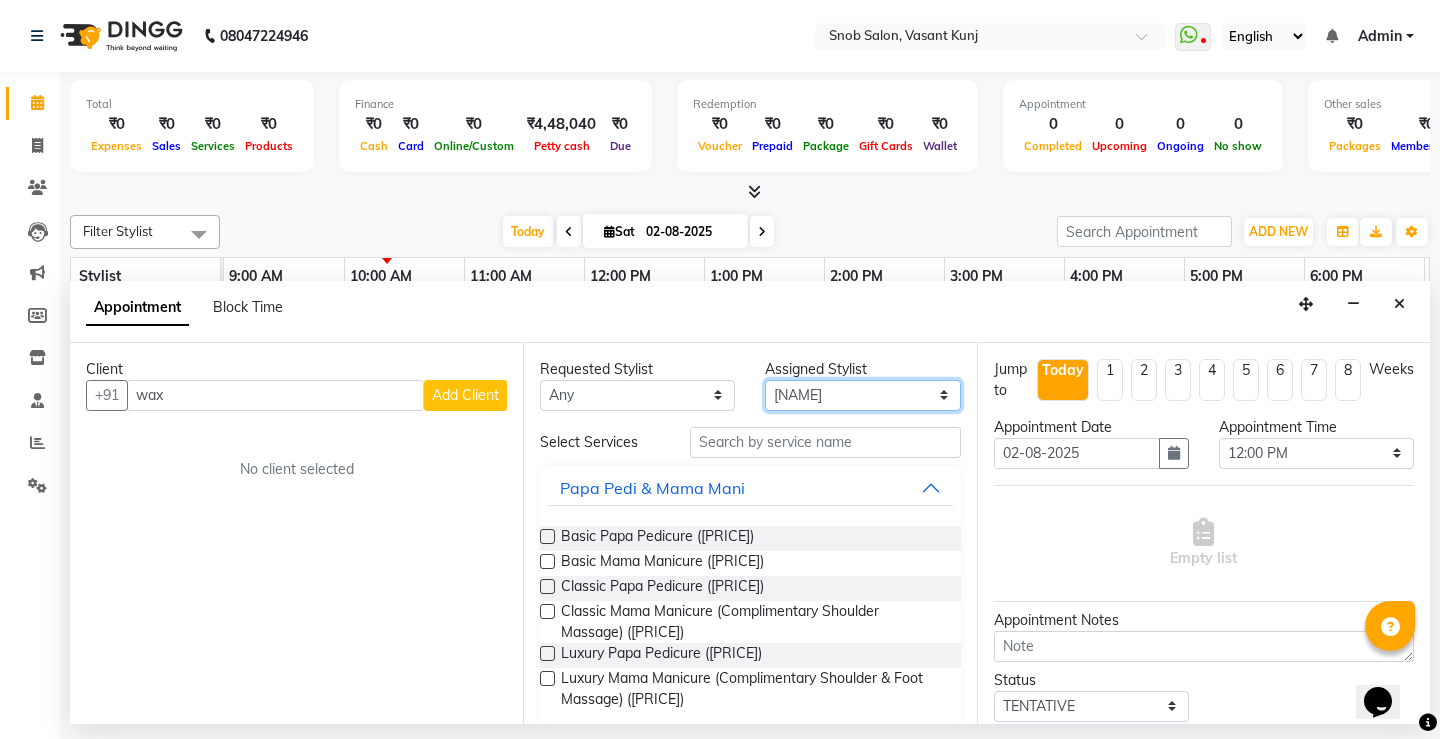 click on "Select Asin [NAME] [NAME] [NAME] [NAME] [NAME]" at bounding box center (862, 395) 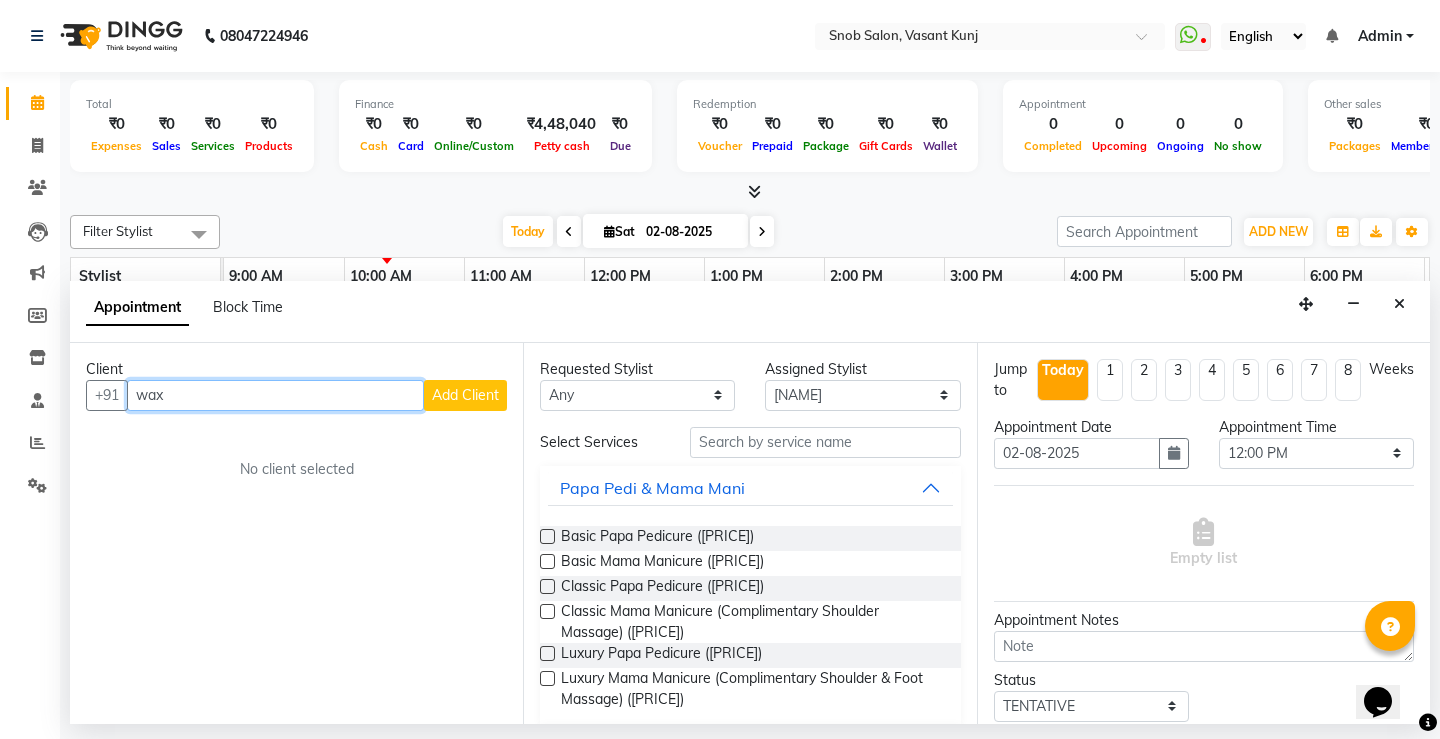 click on "wax" at bounding box center (275, 395) 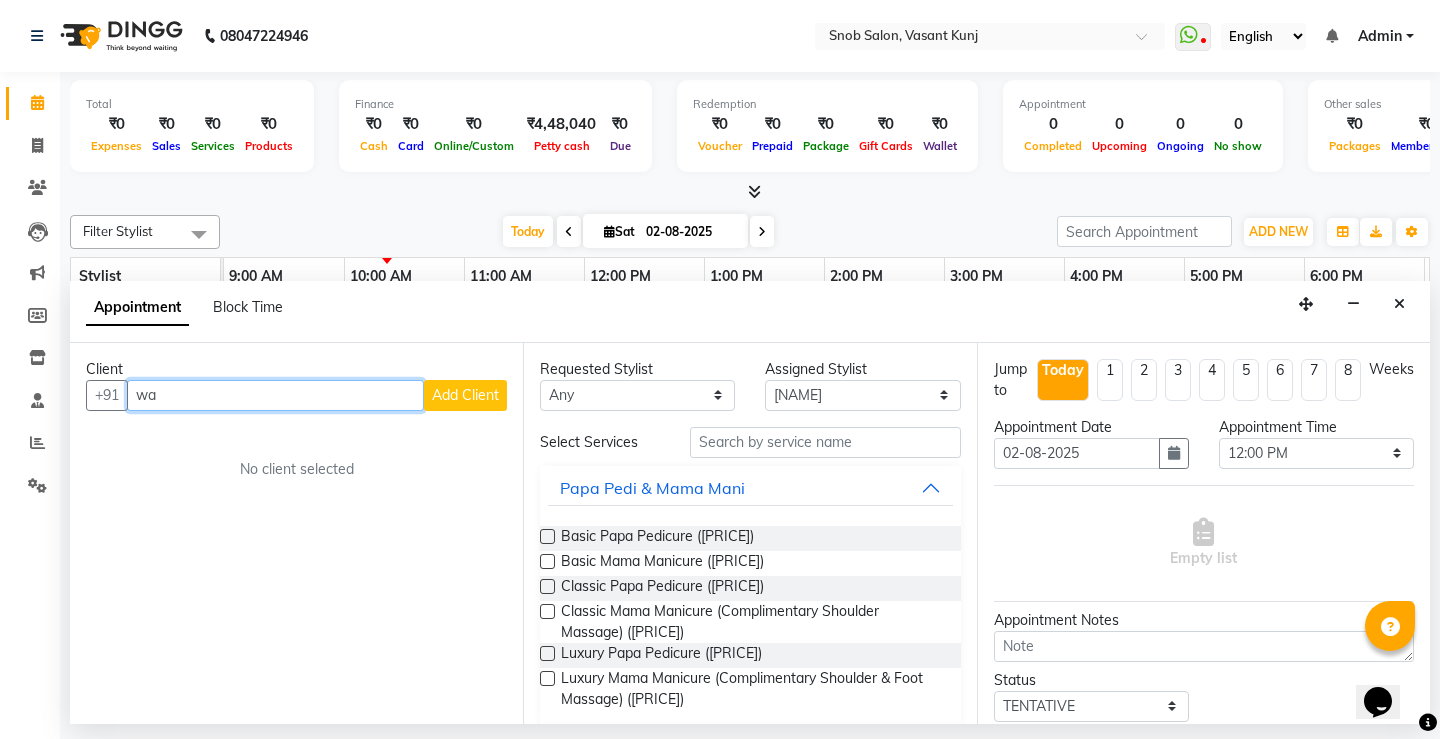 type on "w" 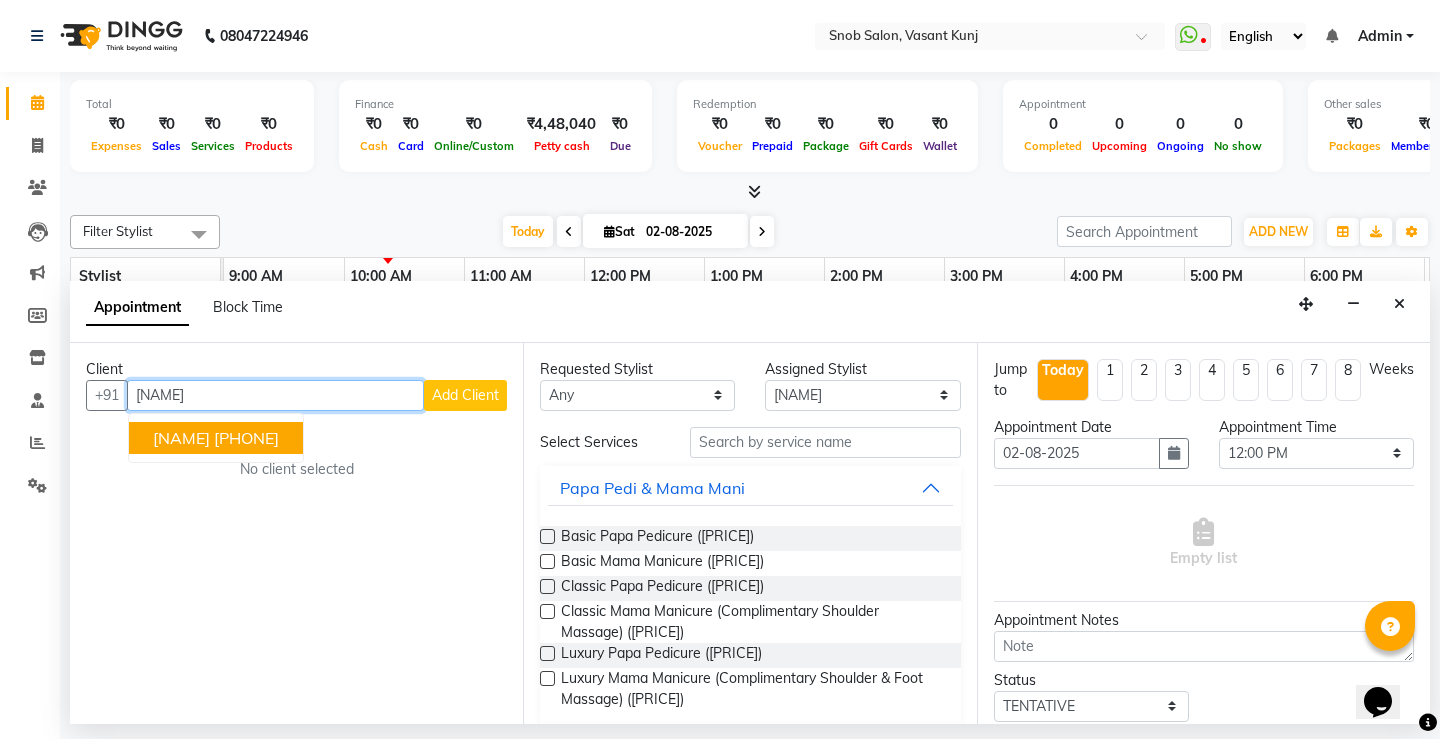 click on "[PHONE]" at bounding box center [246, 438] 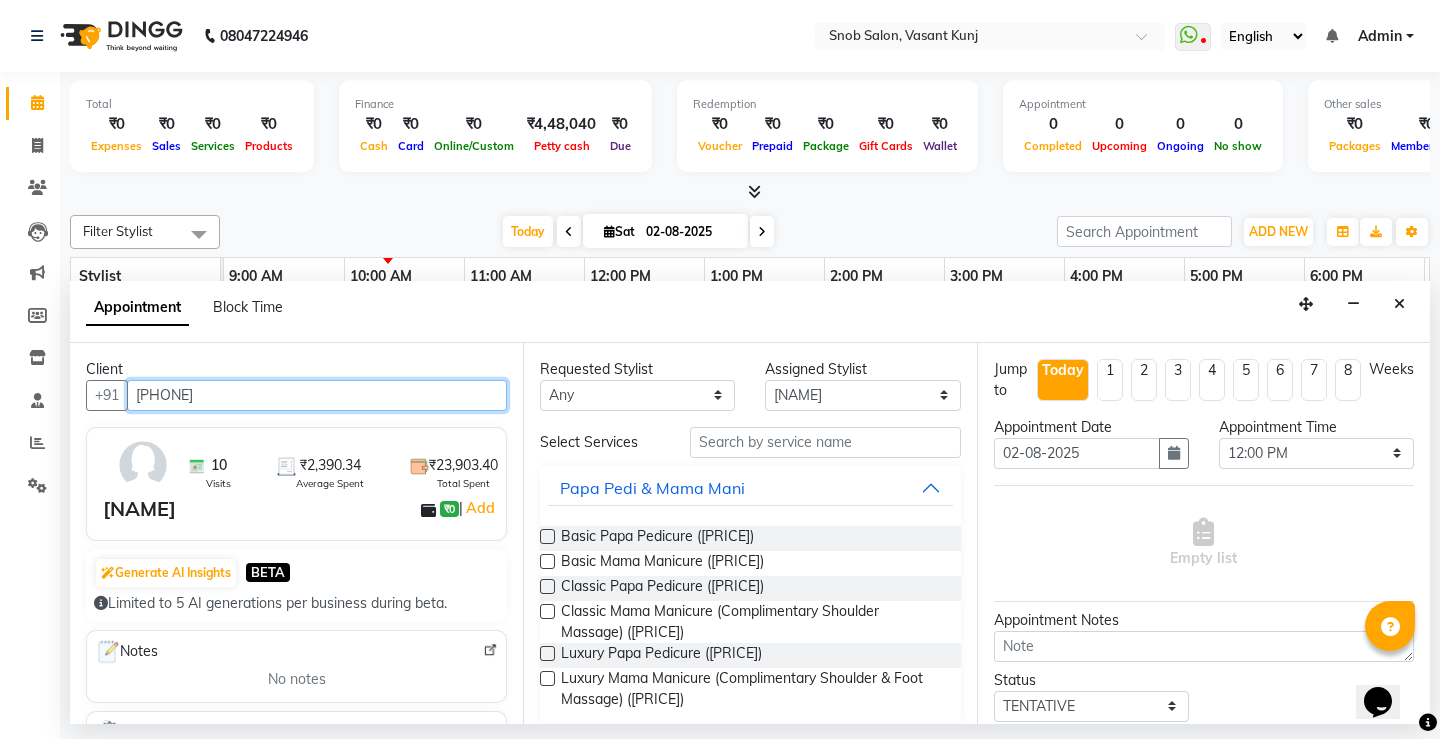 type on "[PHONE]" 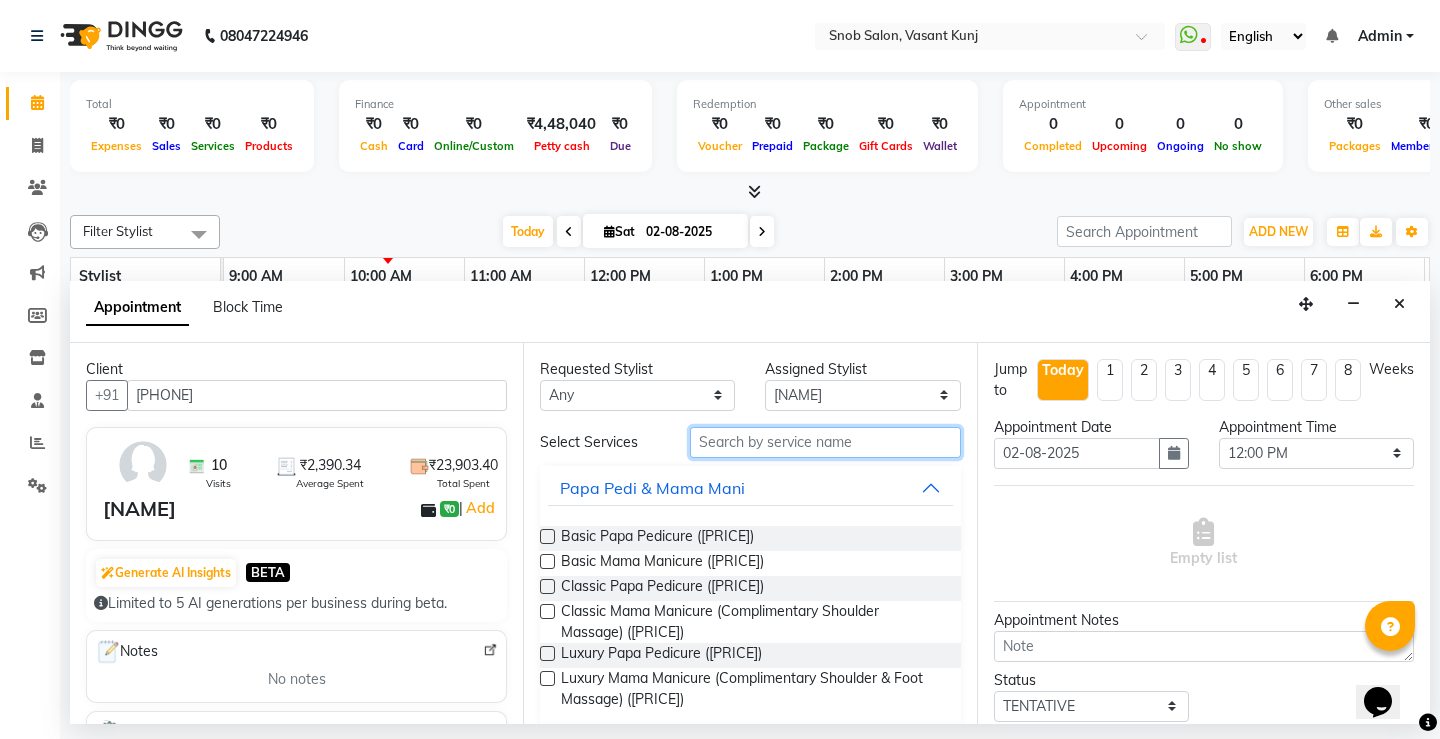 click at bounding box center (825, 442) 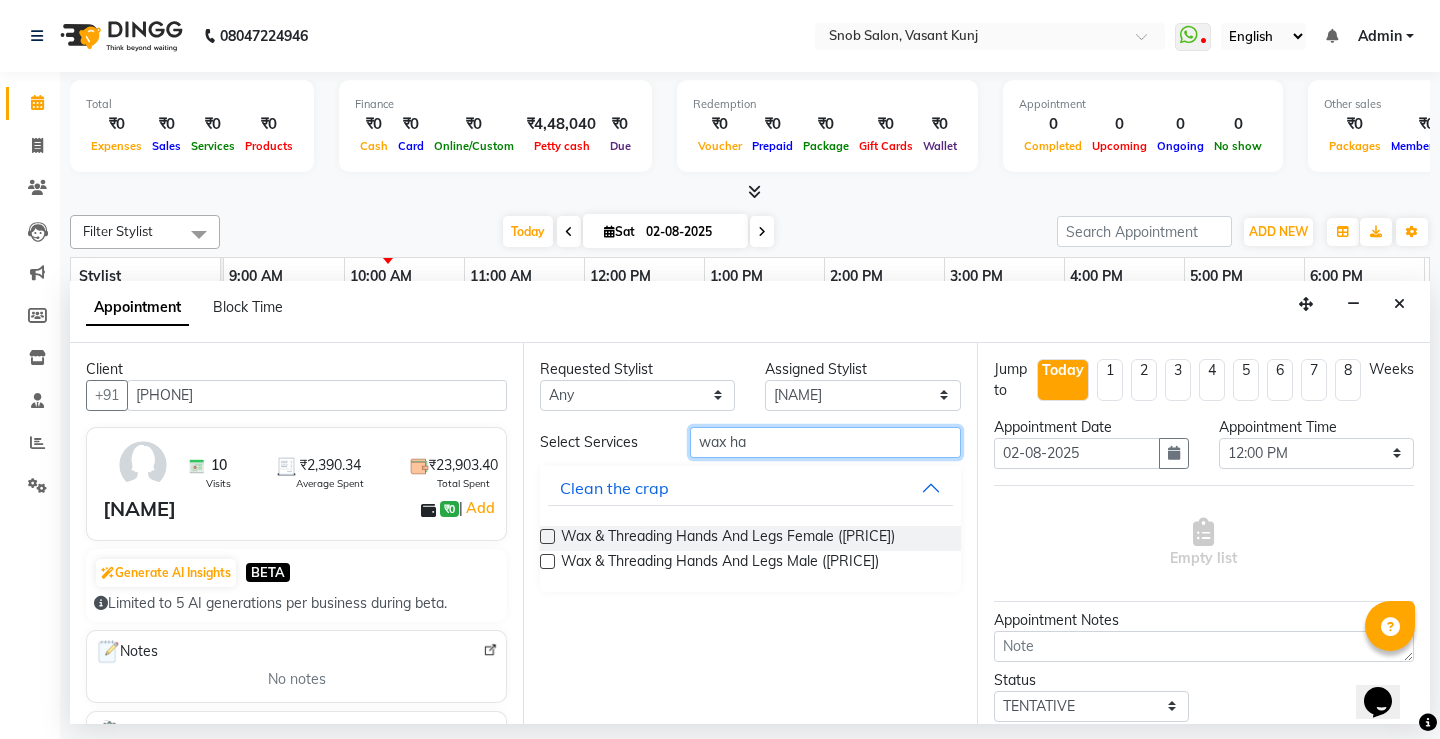 type on "wax ha" 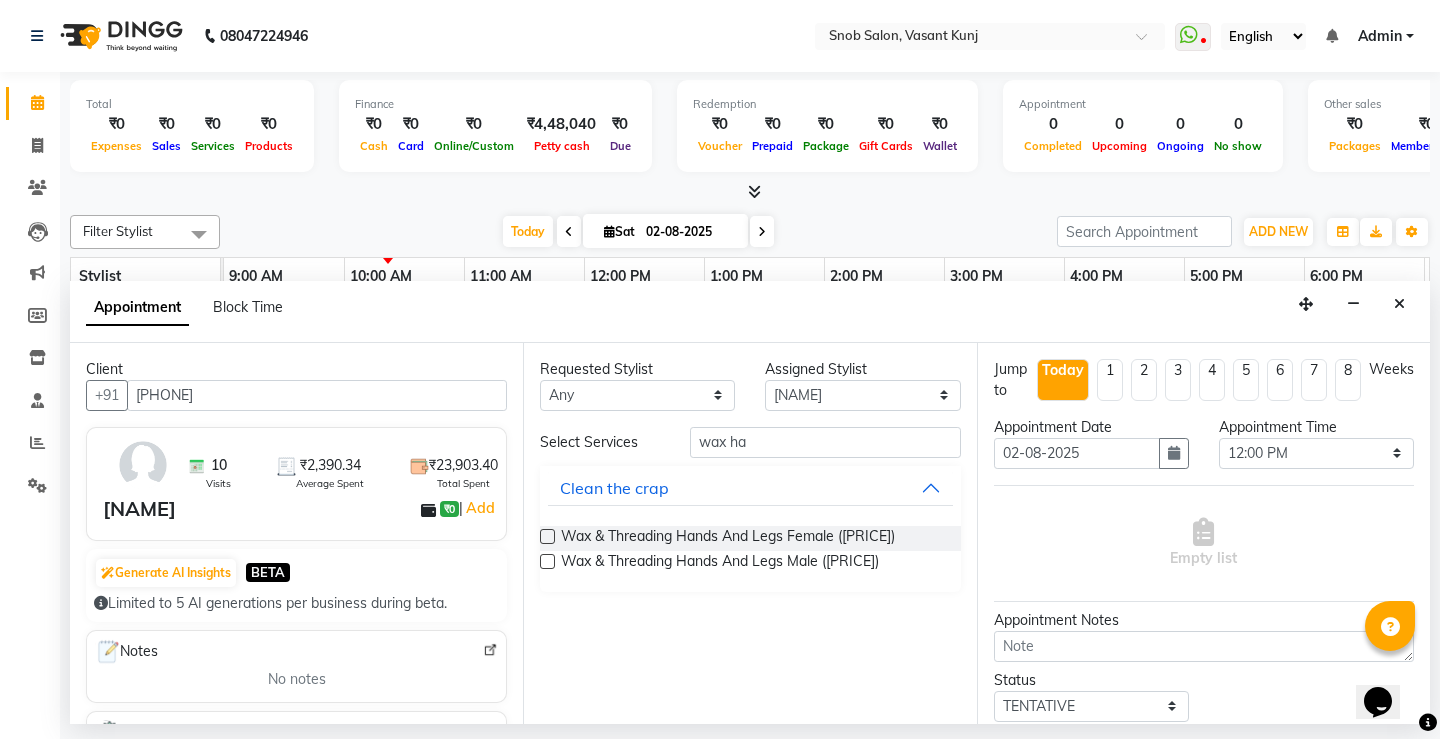 click at bounding box center [547, 536] 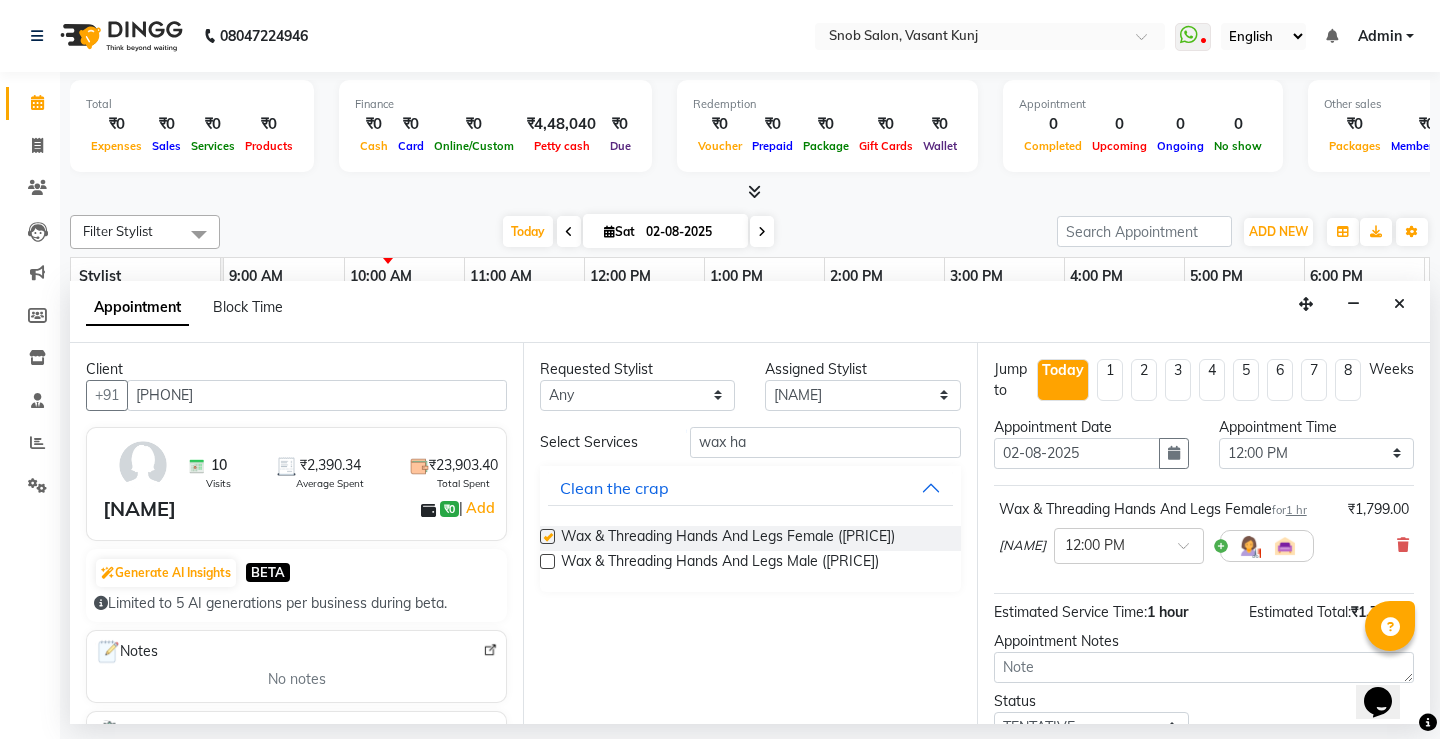 checkbox on "false" 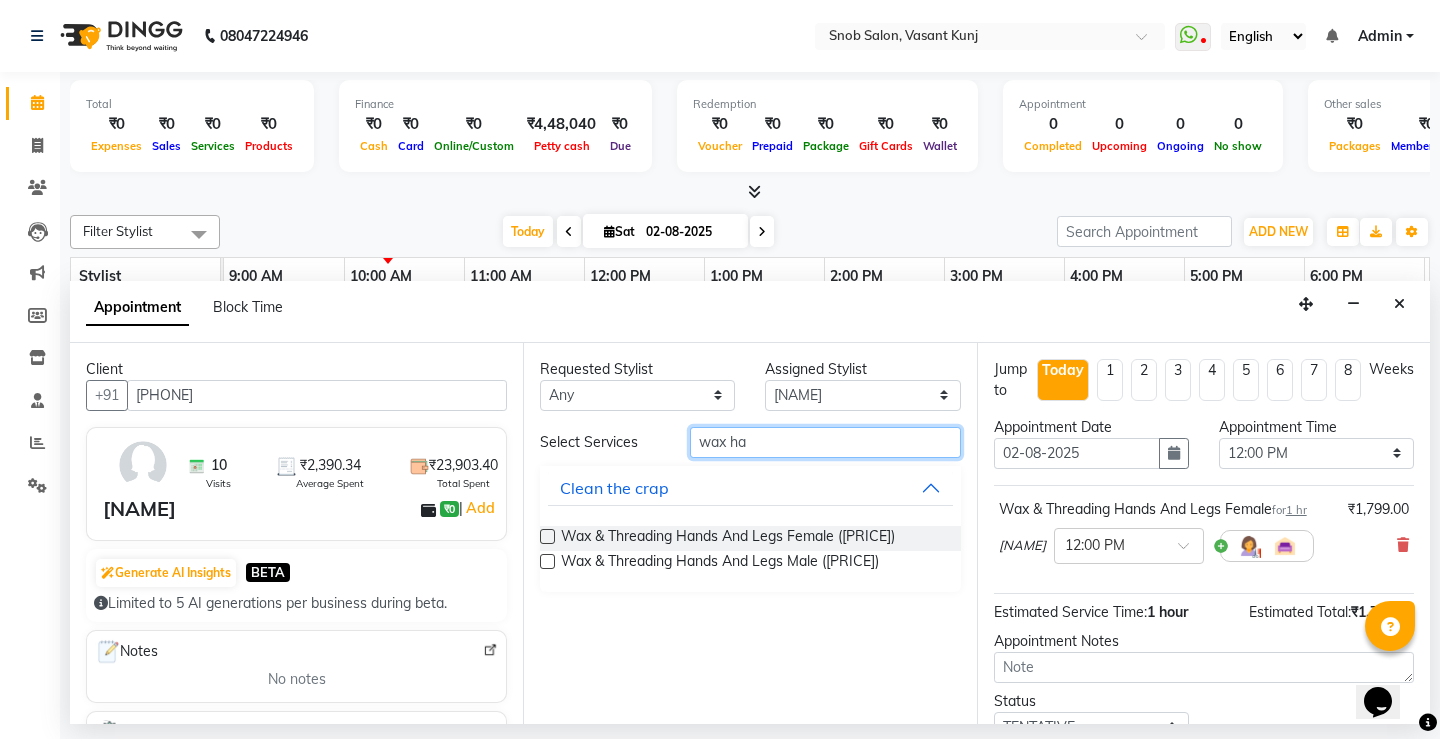 click on "wax ha" at bounding box center [825, 442] 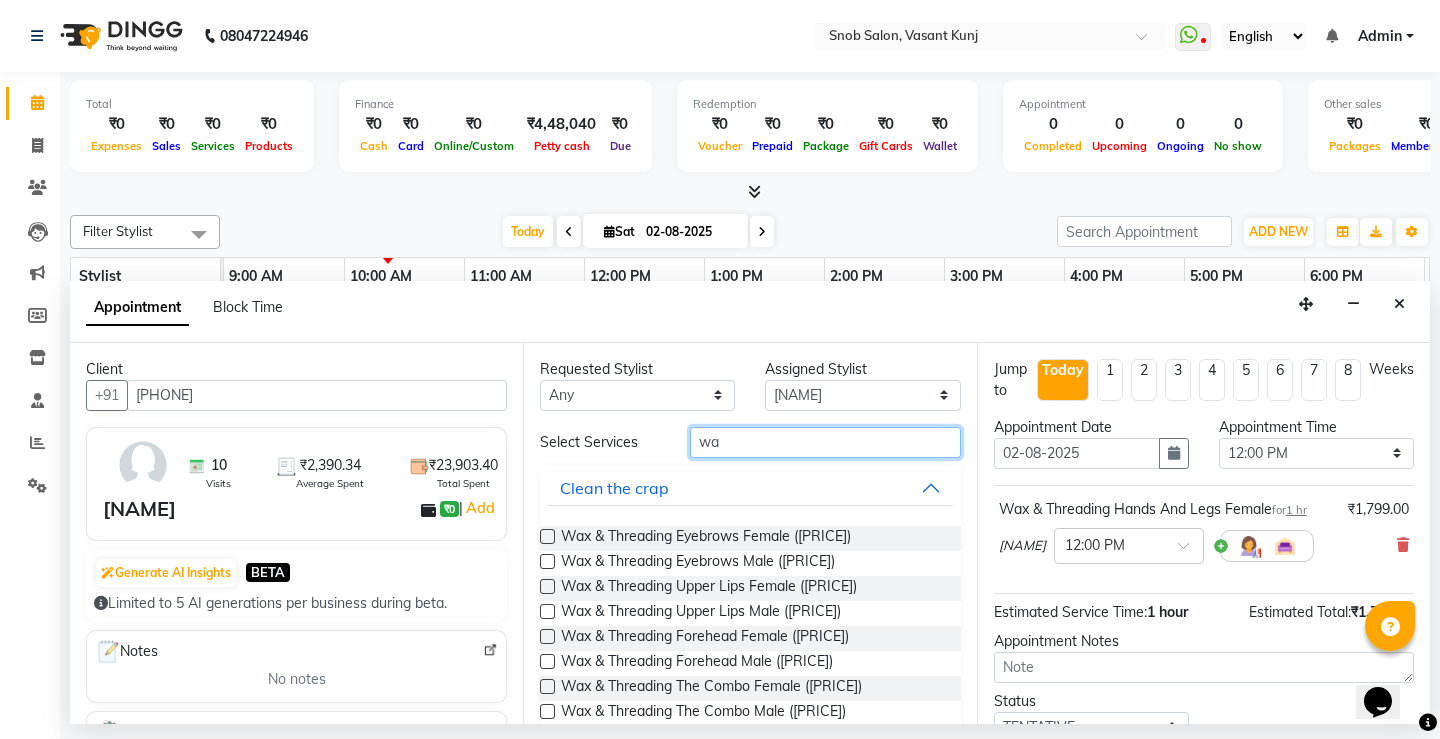 type on "w" 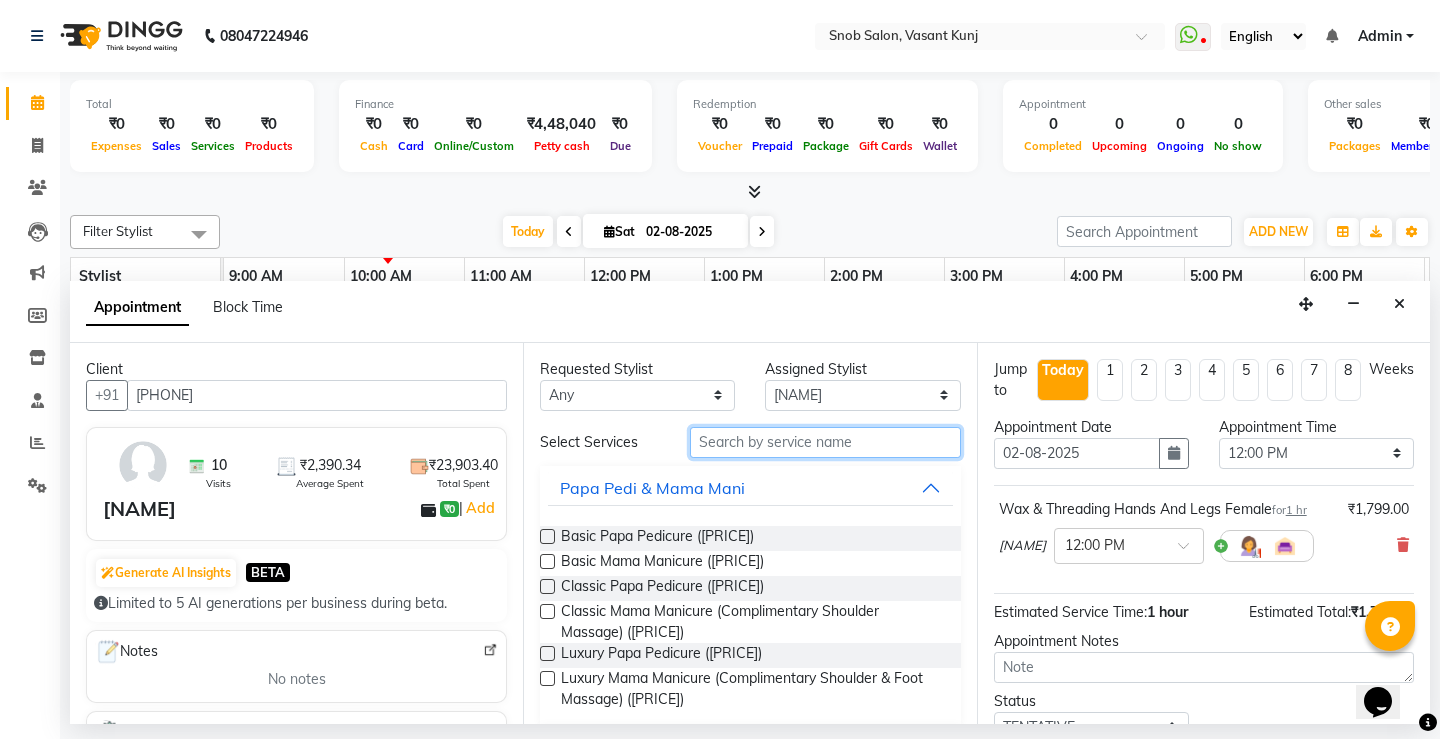 type 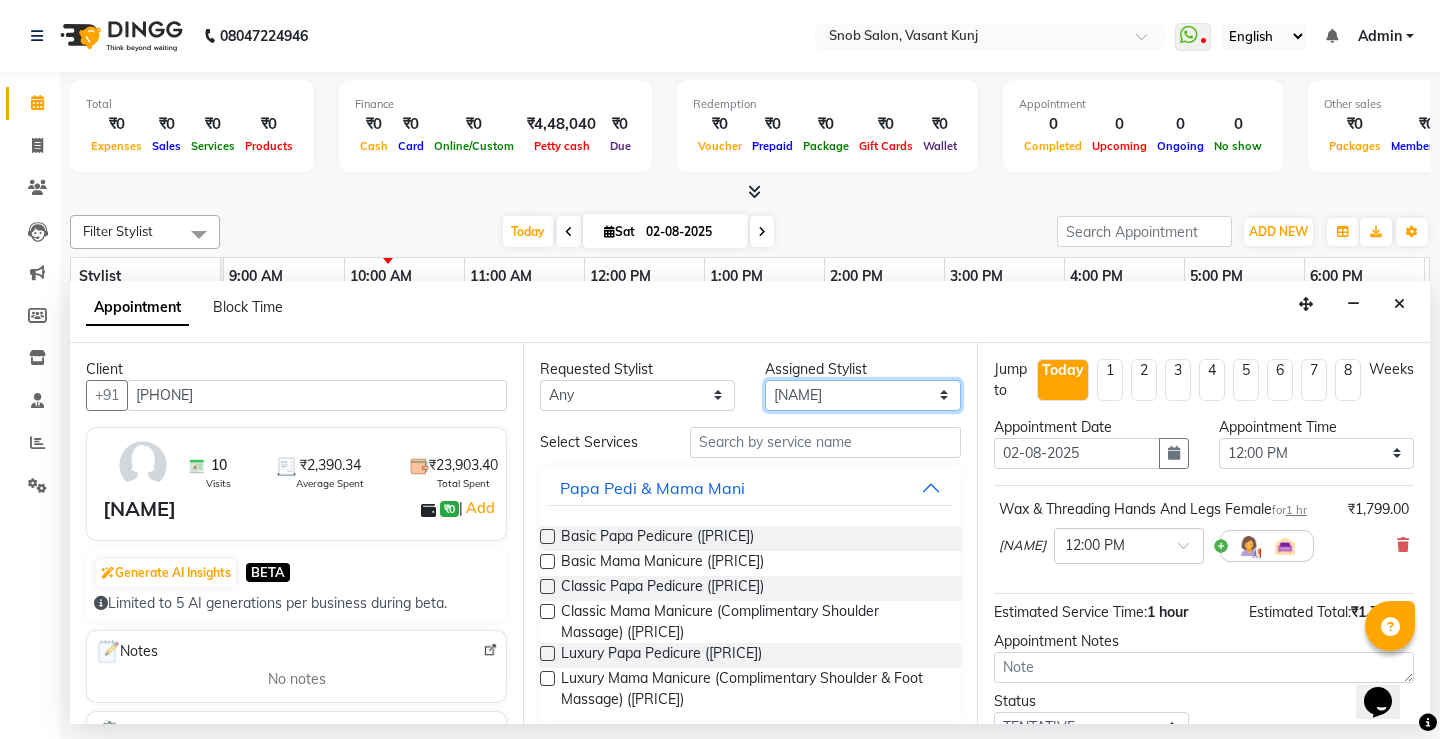 click on "Select Asin [NAME] [NAME] [NAME] [NAME] [NAME]" at bounding box center [862, 395] 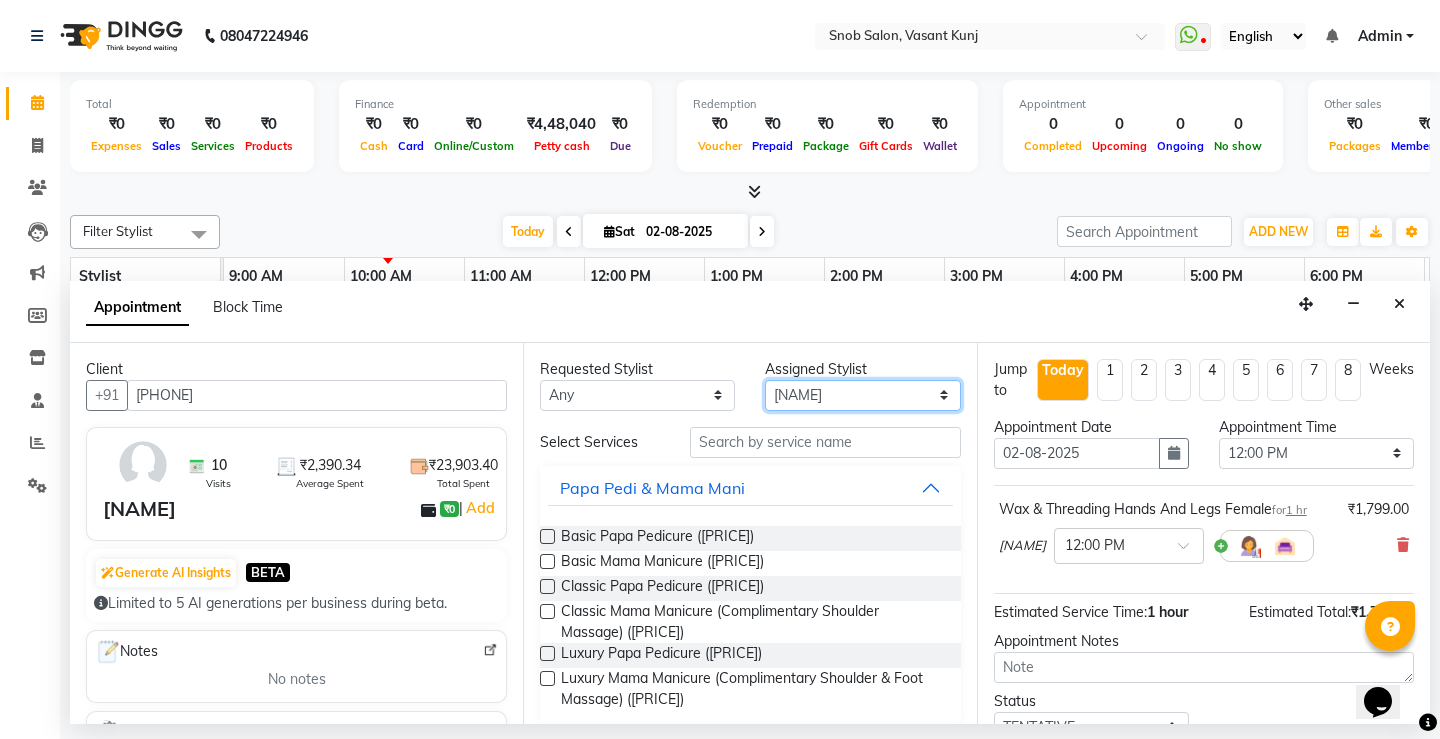 select on "[PHONE]" 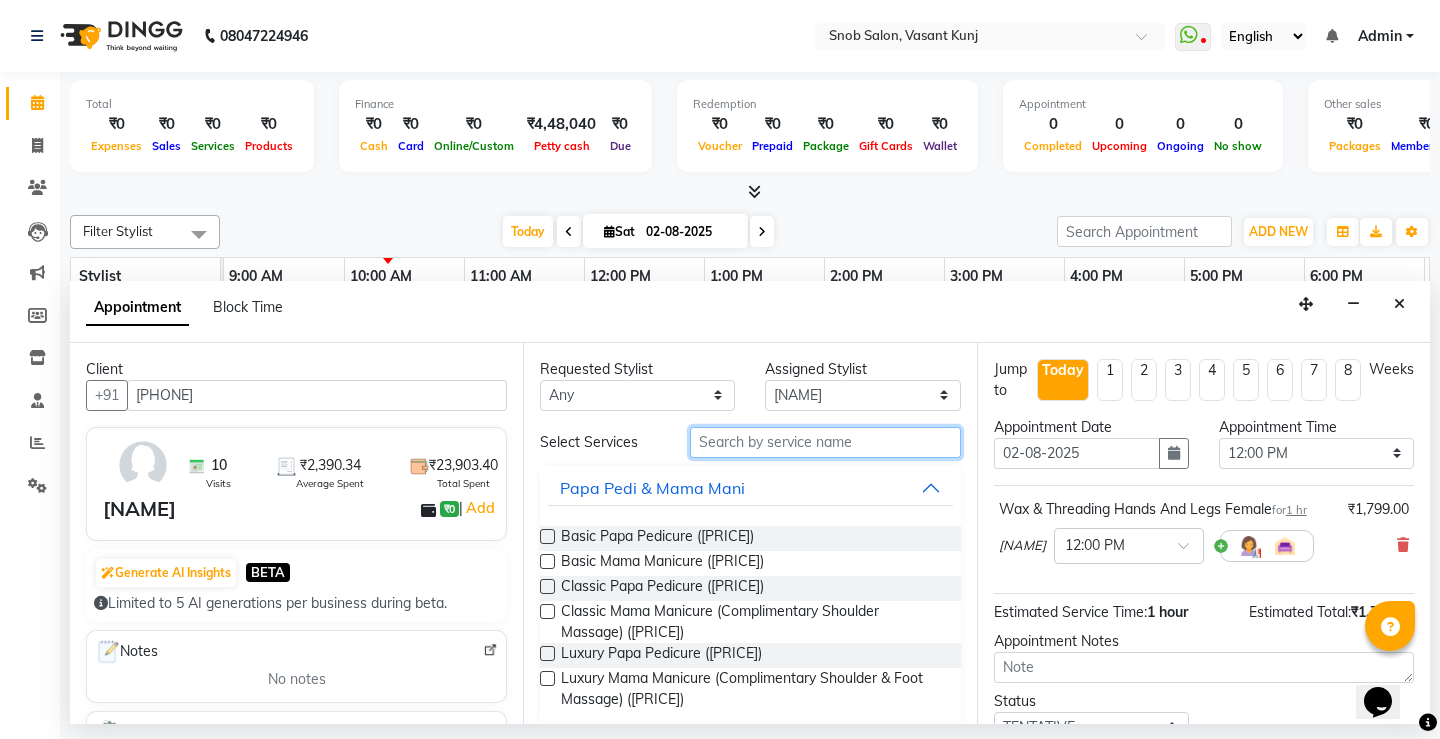 click at bounding box center [825, 442] 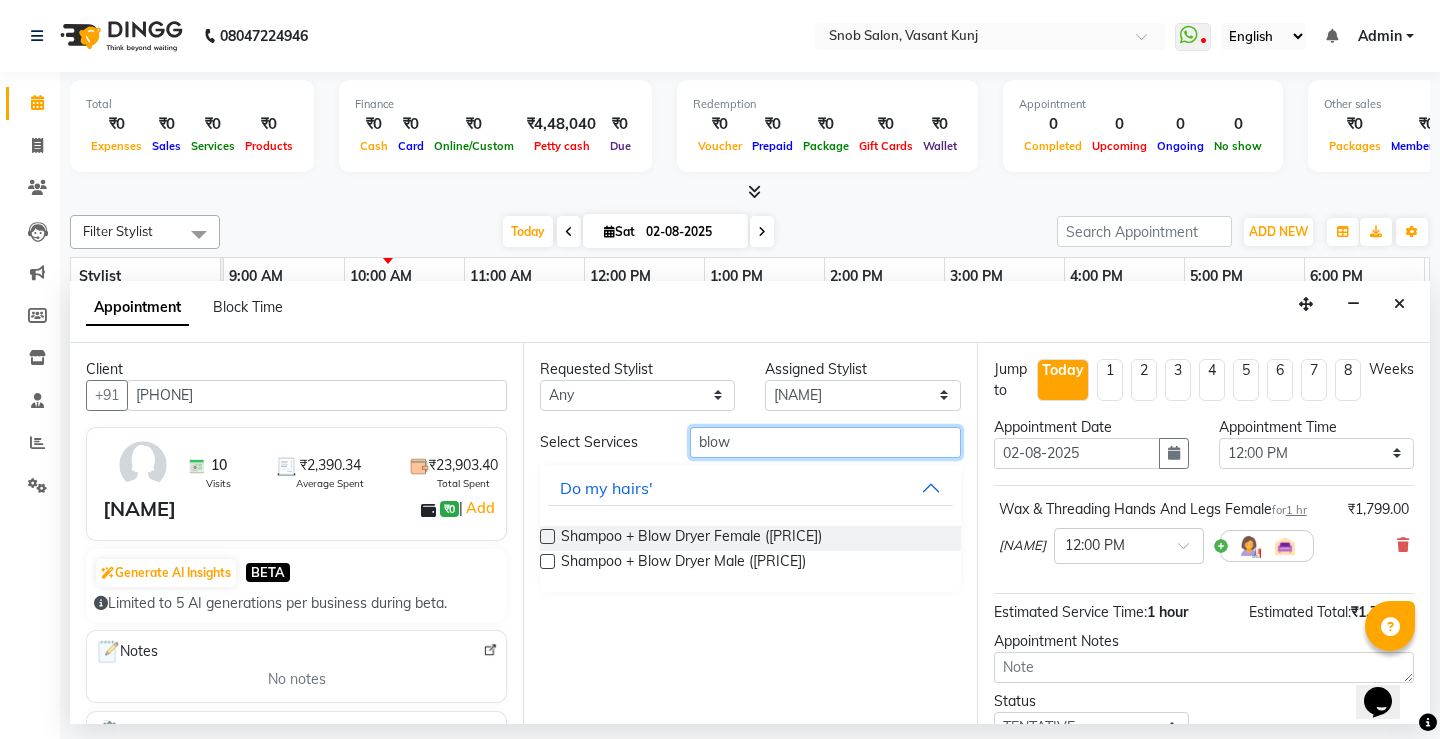 type on "blow" 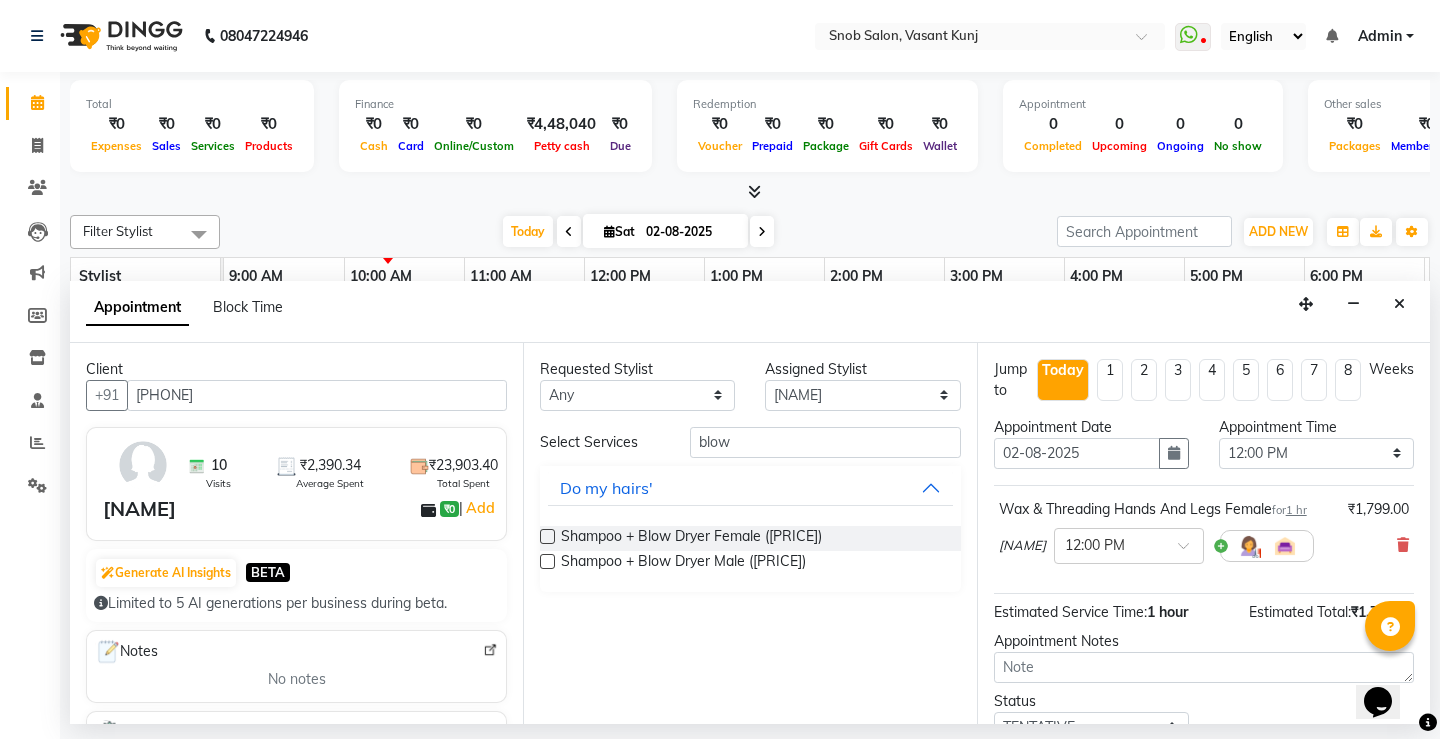 click at bounding box center [547, 536] 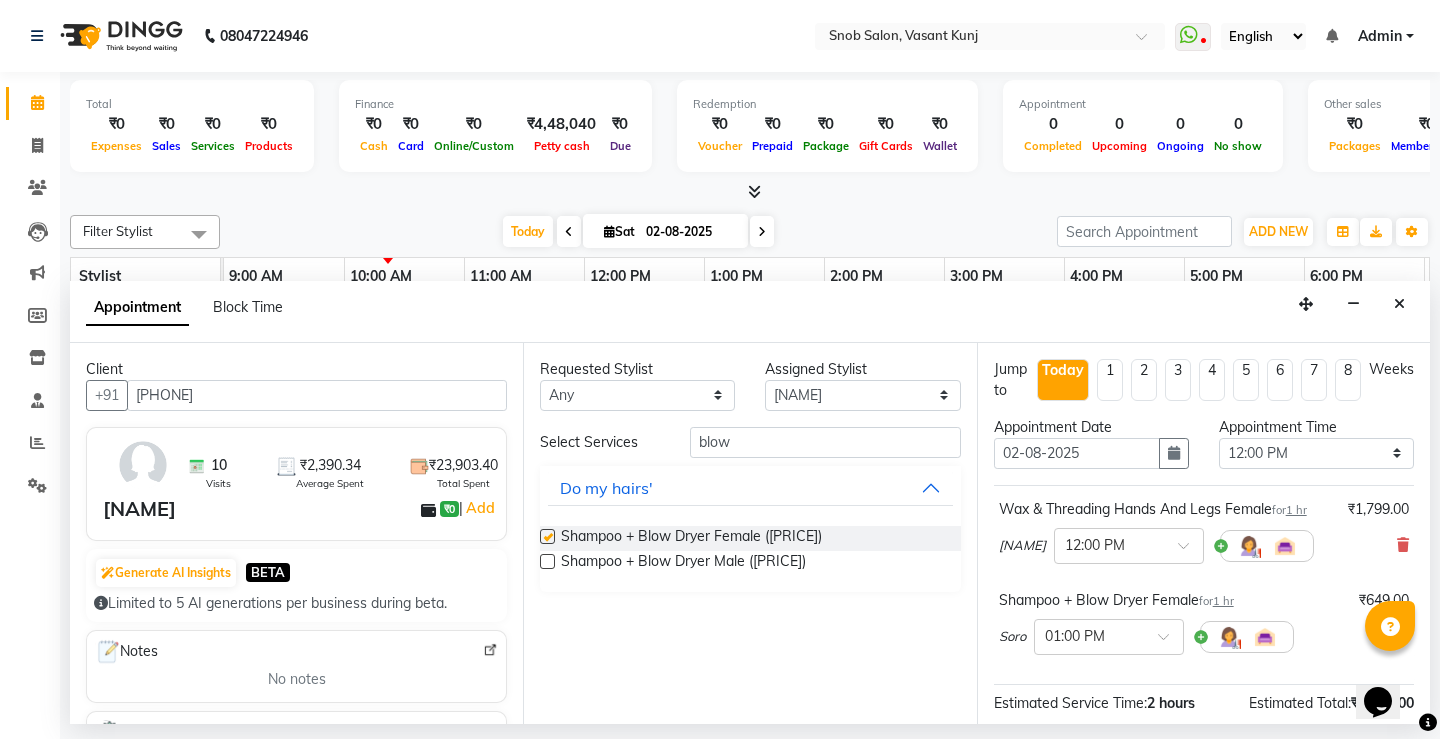 checkbox on "false" 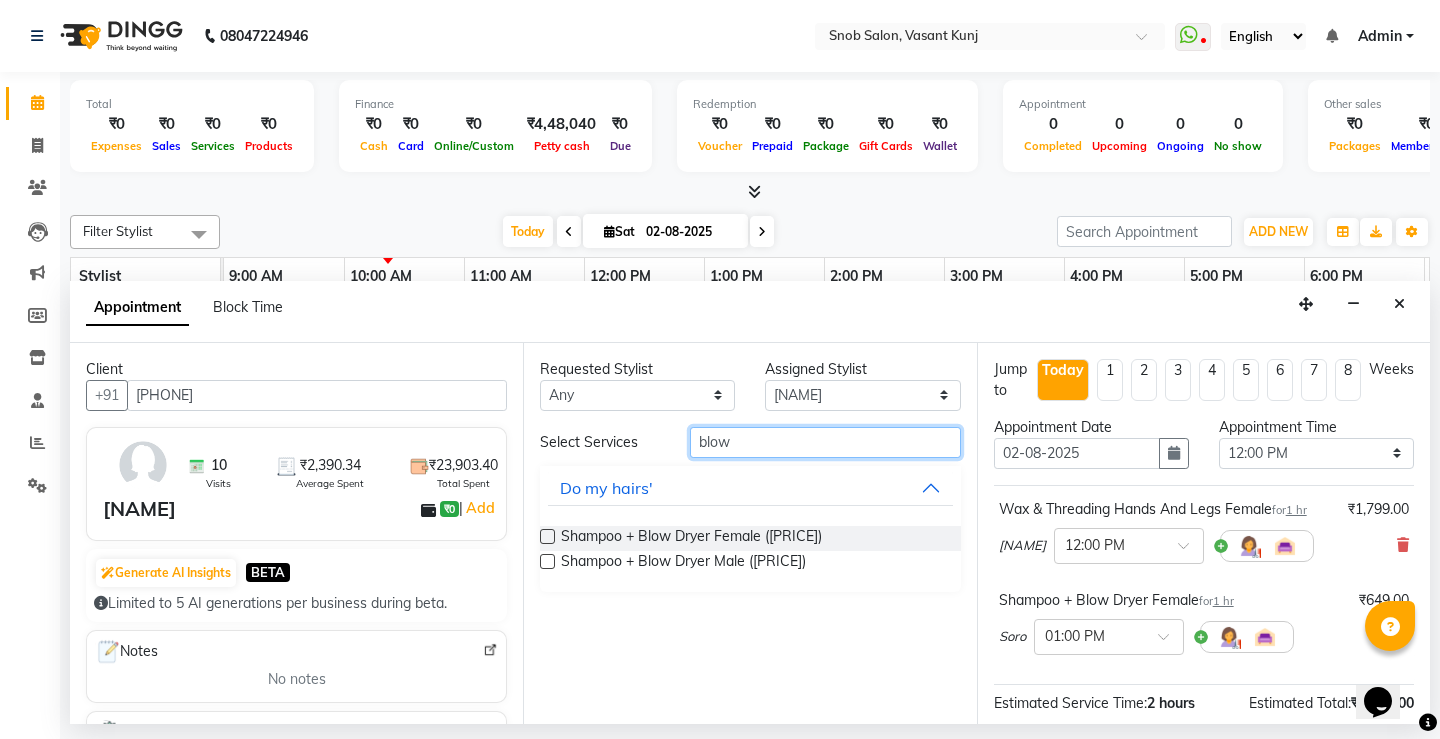 click on "blow" at bounding box center (825, 442) 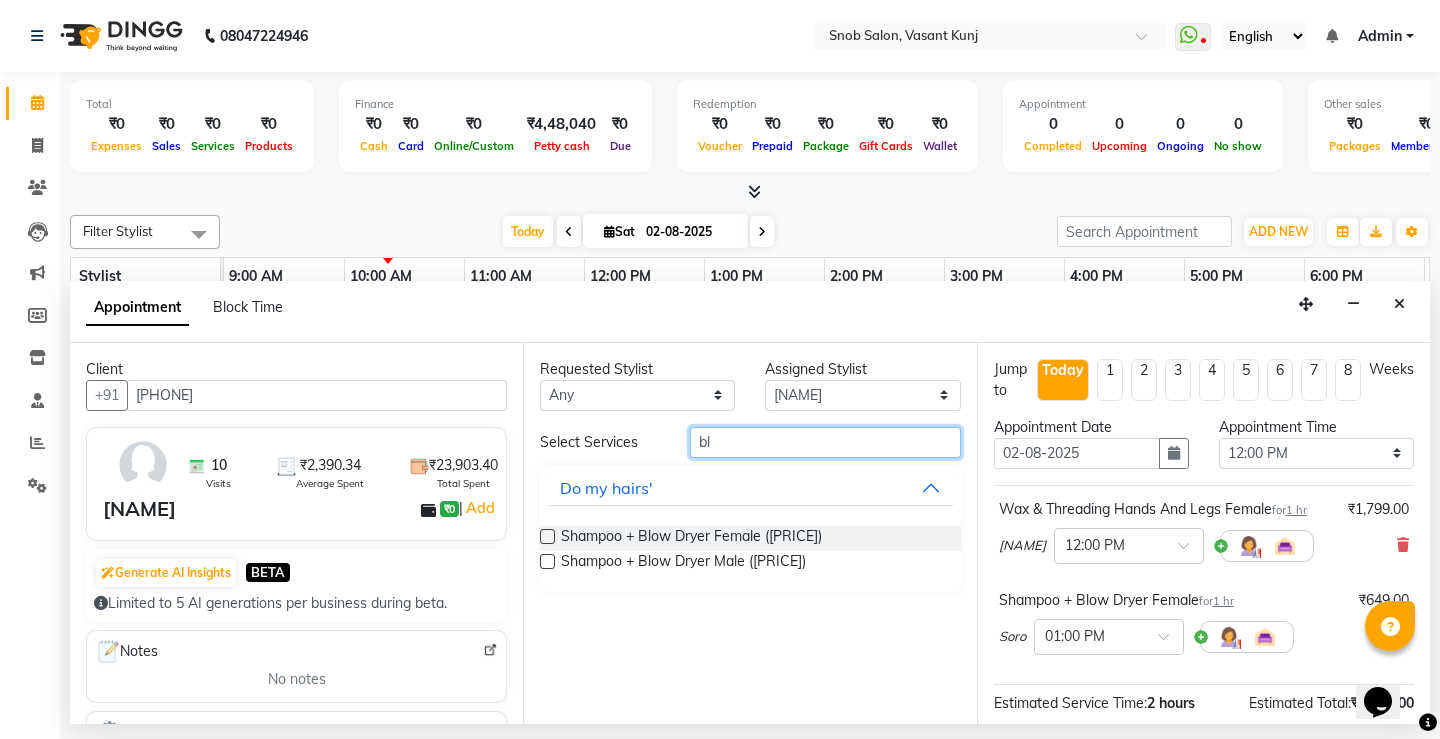 type on "b" 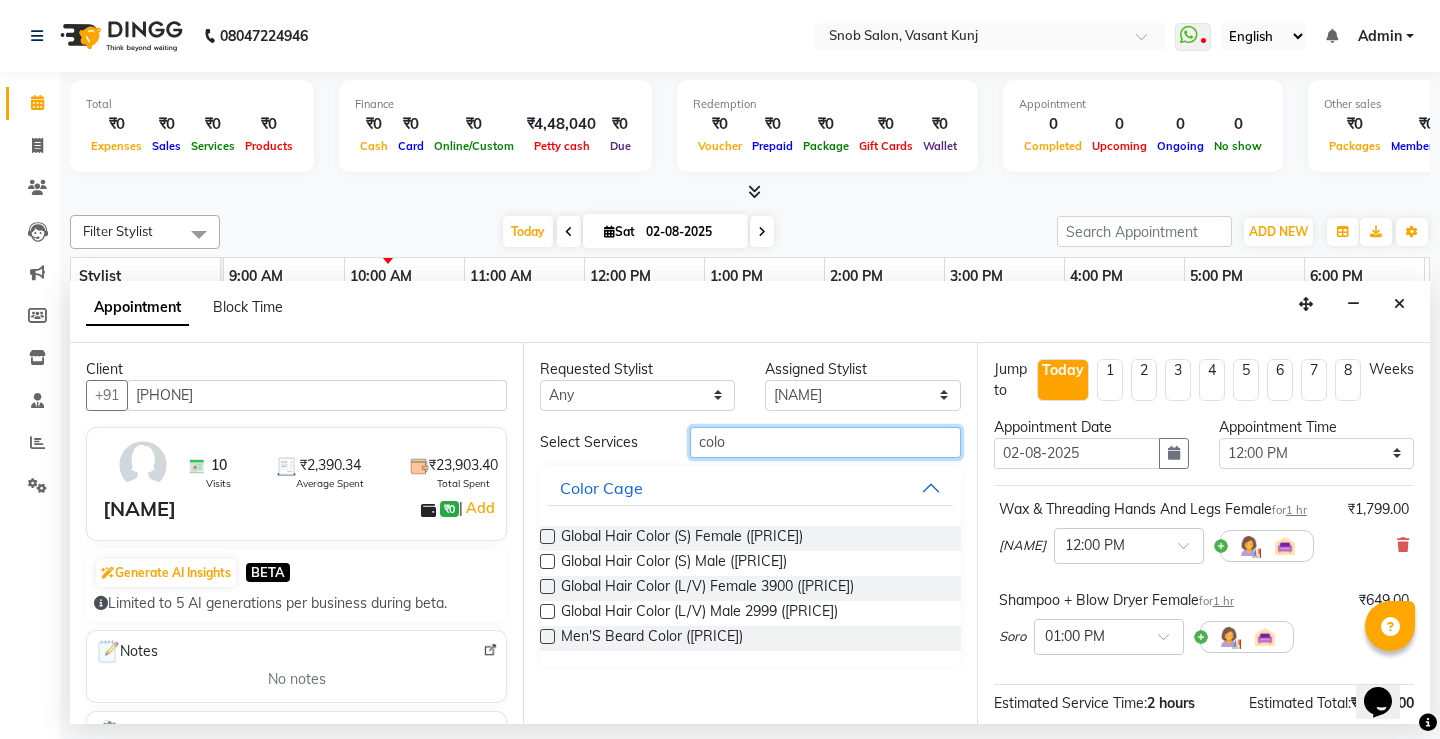 type on "colo" 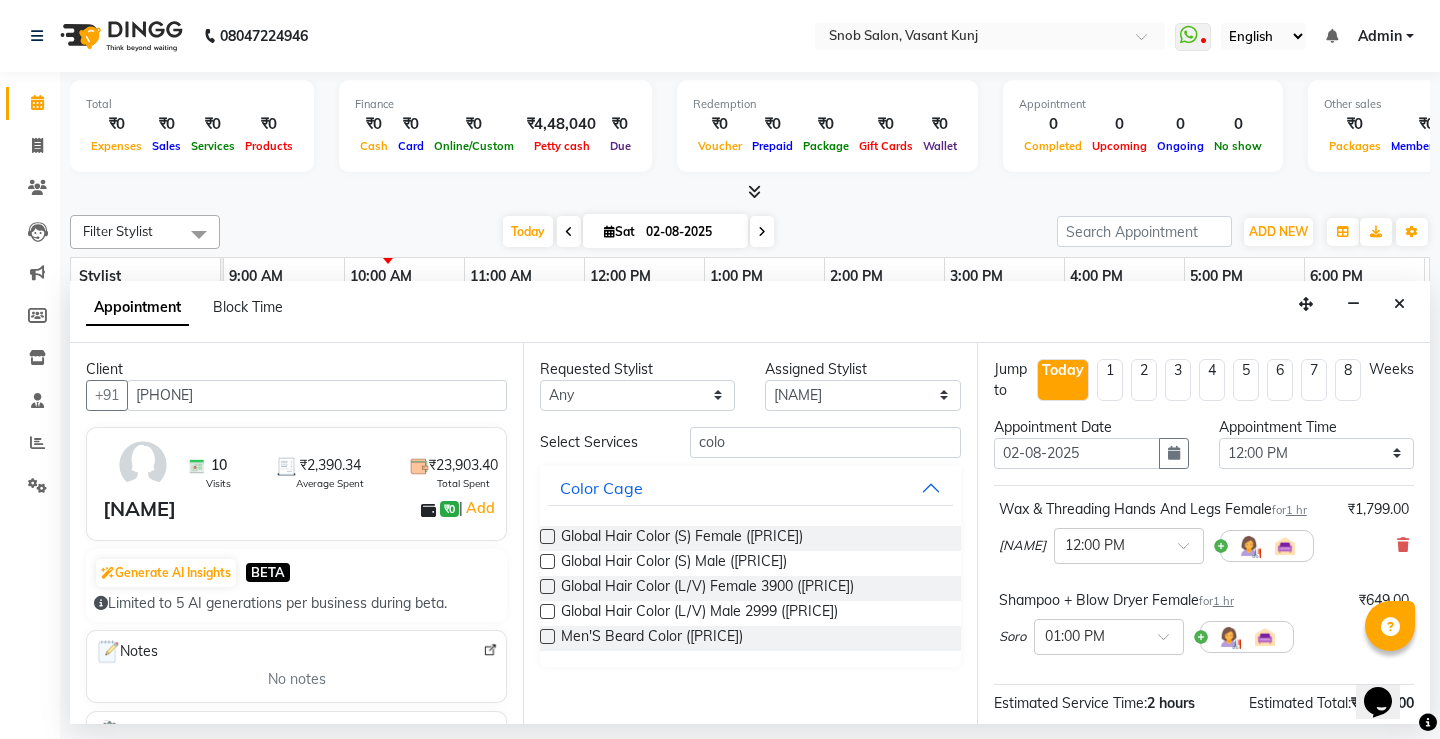 click at bounding box center [547, 536] 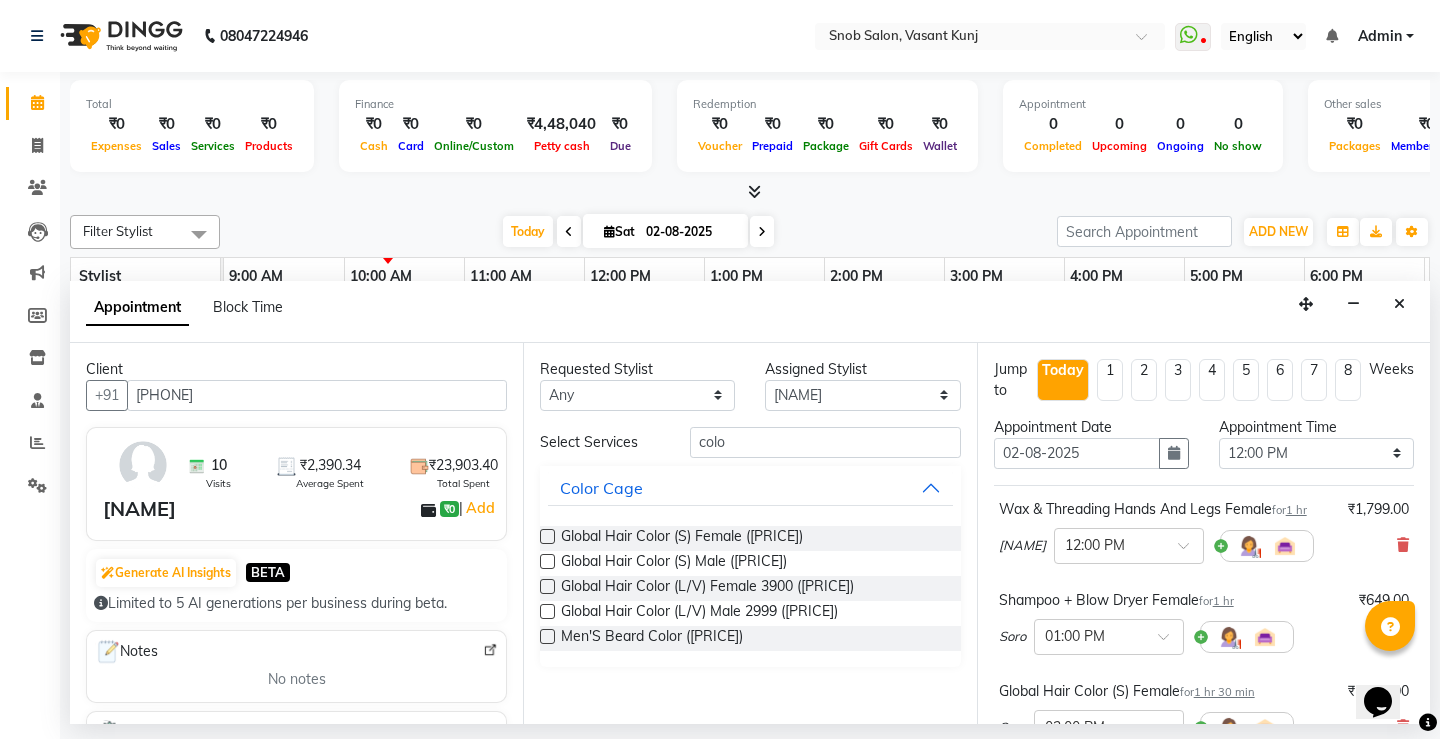 click at bounding box center (547, 536) 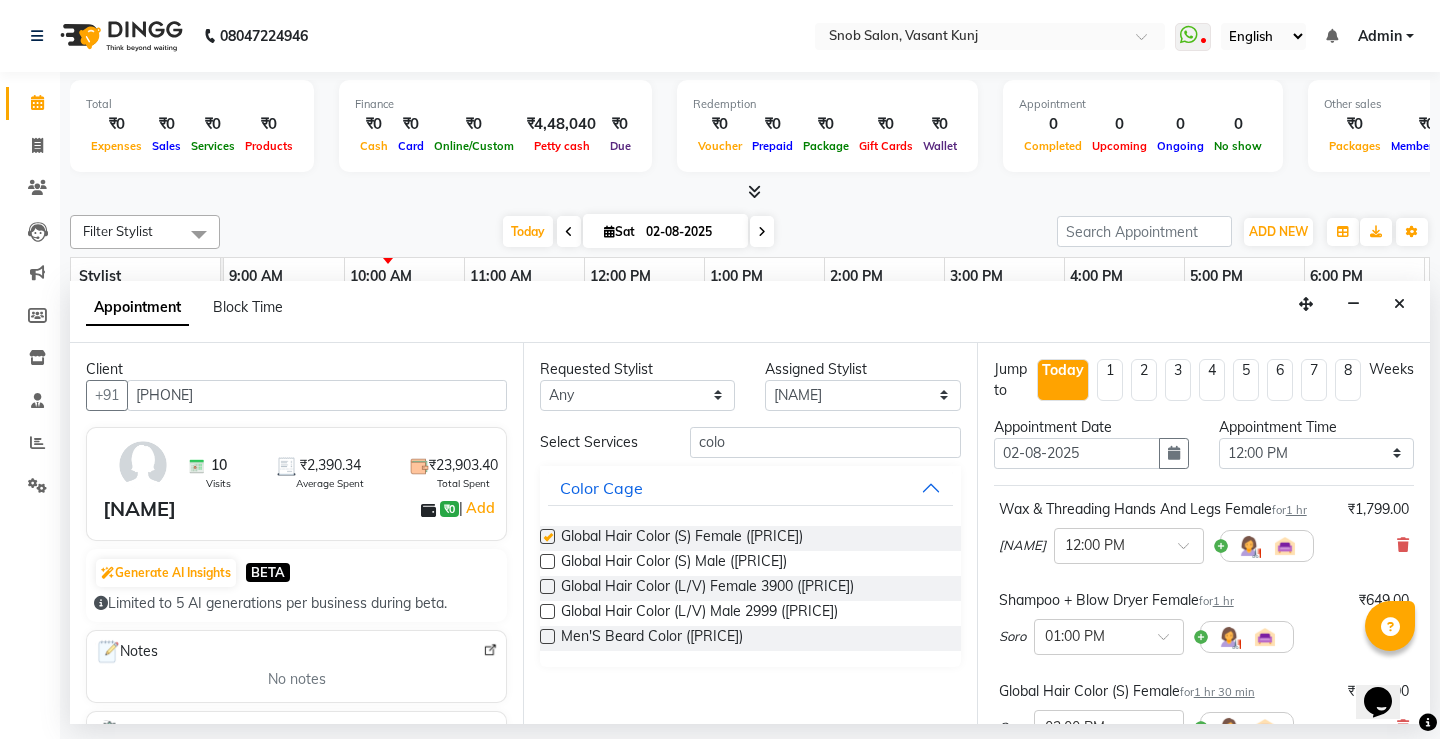 checkbox on "false" 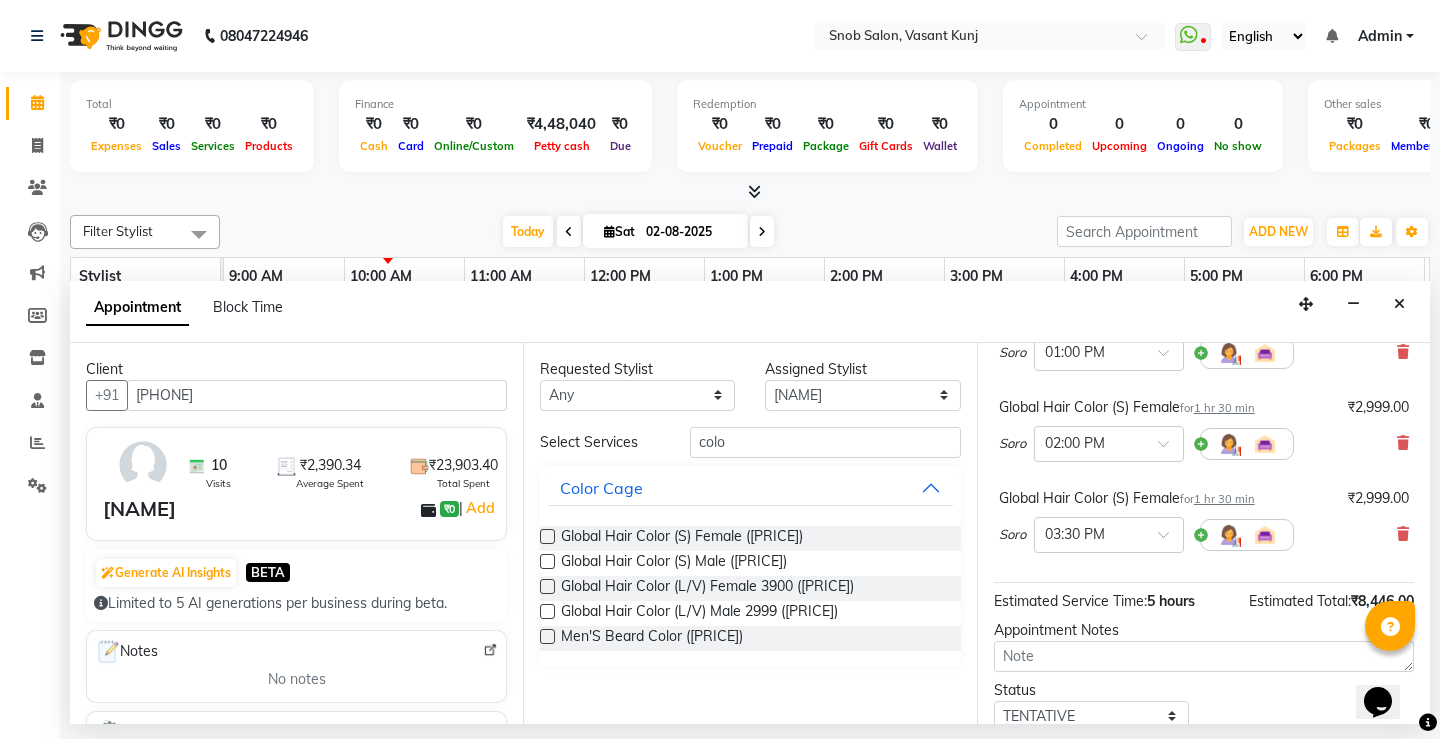 scroll, scrollTop: 300, scrollLeft: 0, axis: vertical 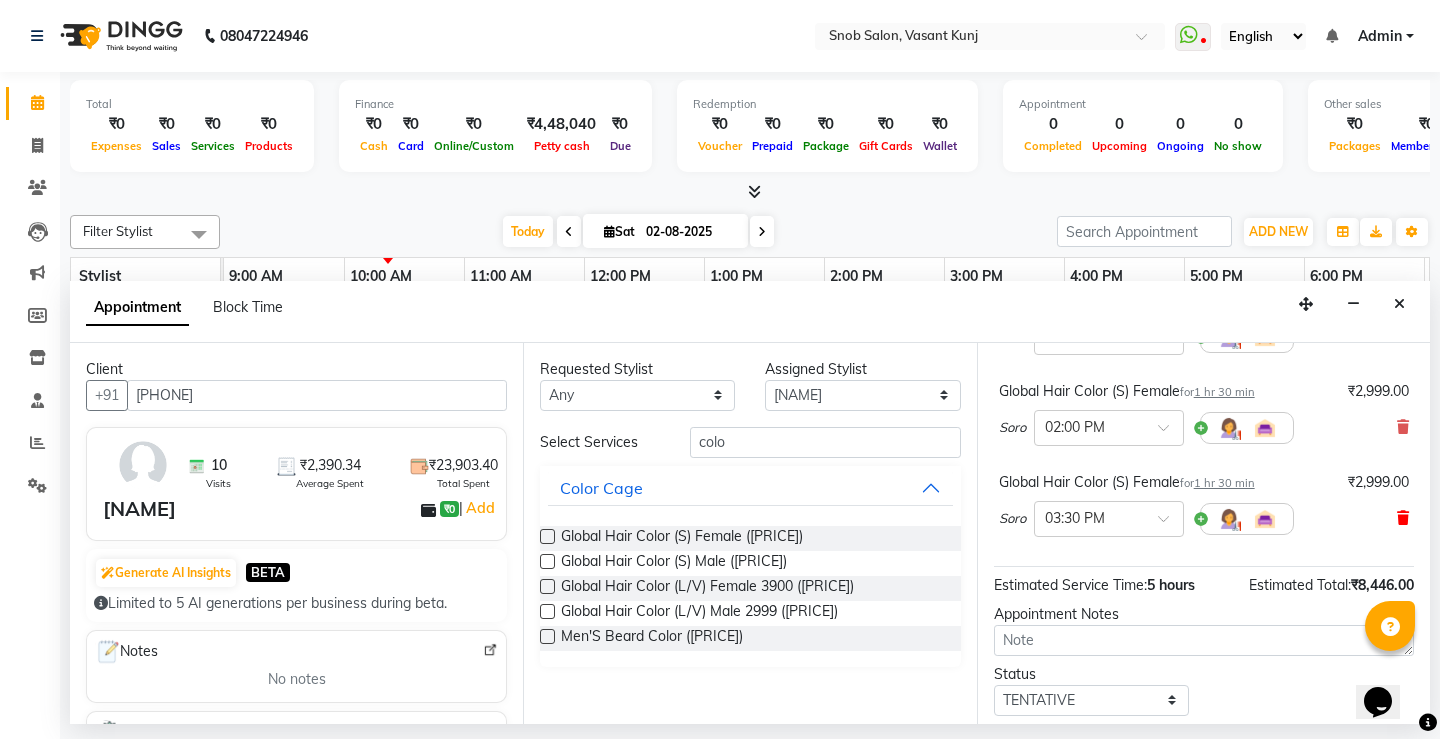 click at bounding box center [1403, 518] 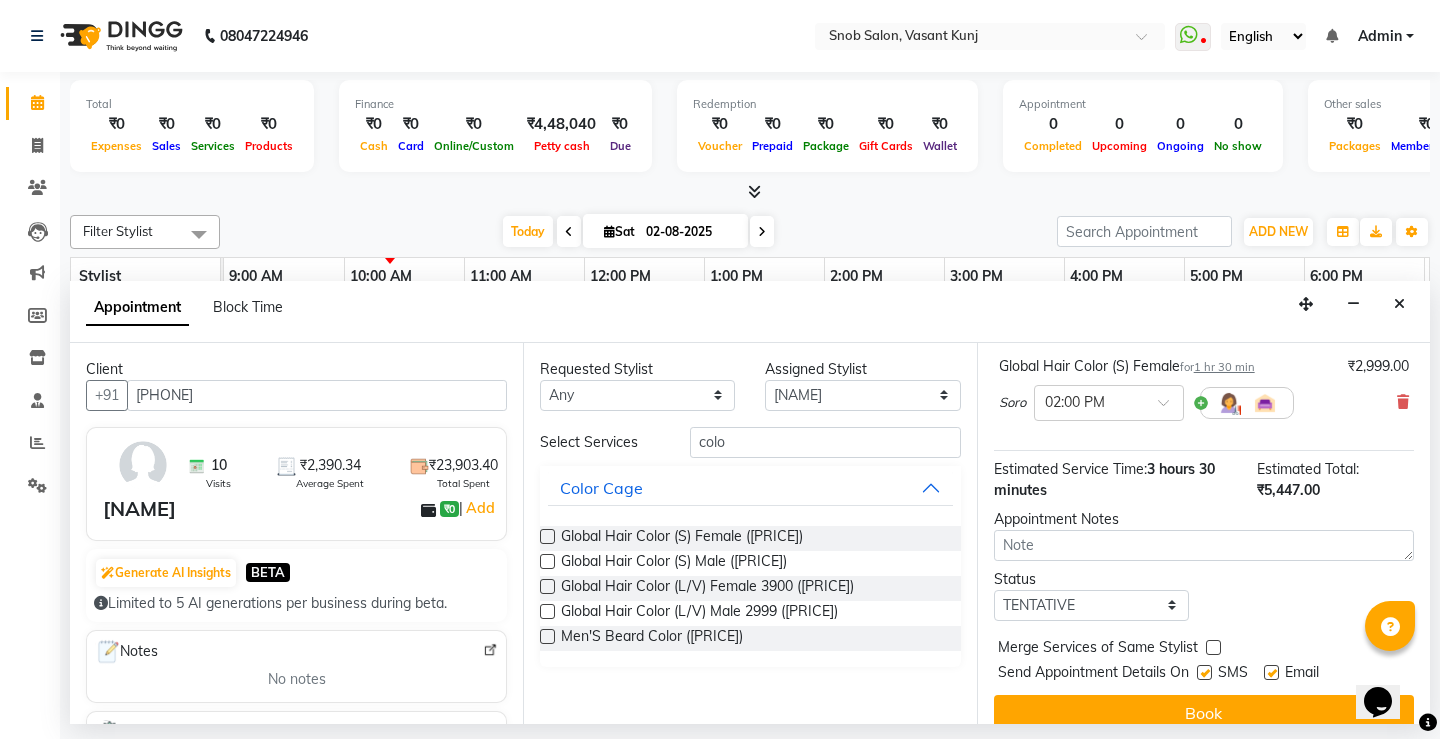 scroll, scrollTop: 348, scrollLeft: 0, axis: vertical 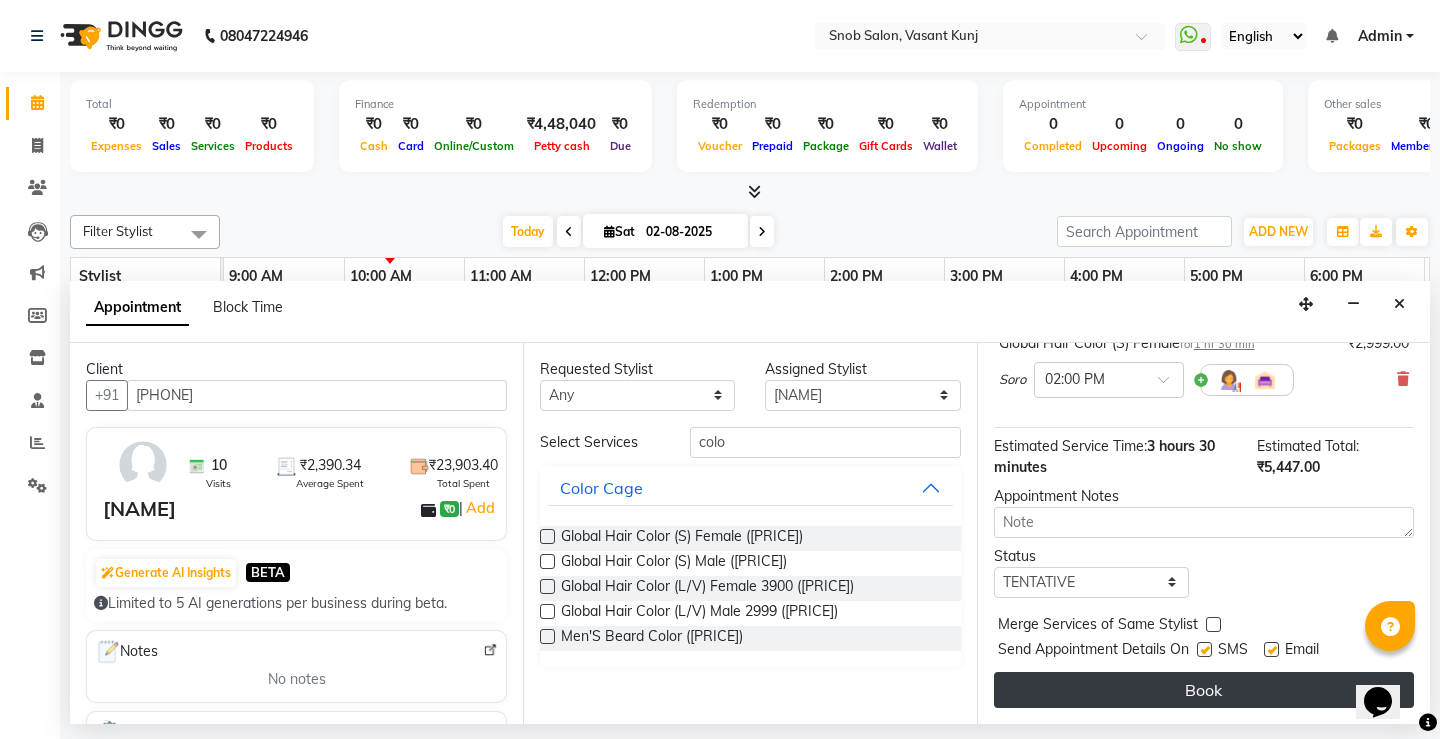 click on "Book" at bounding box center (1204, 690) 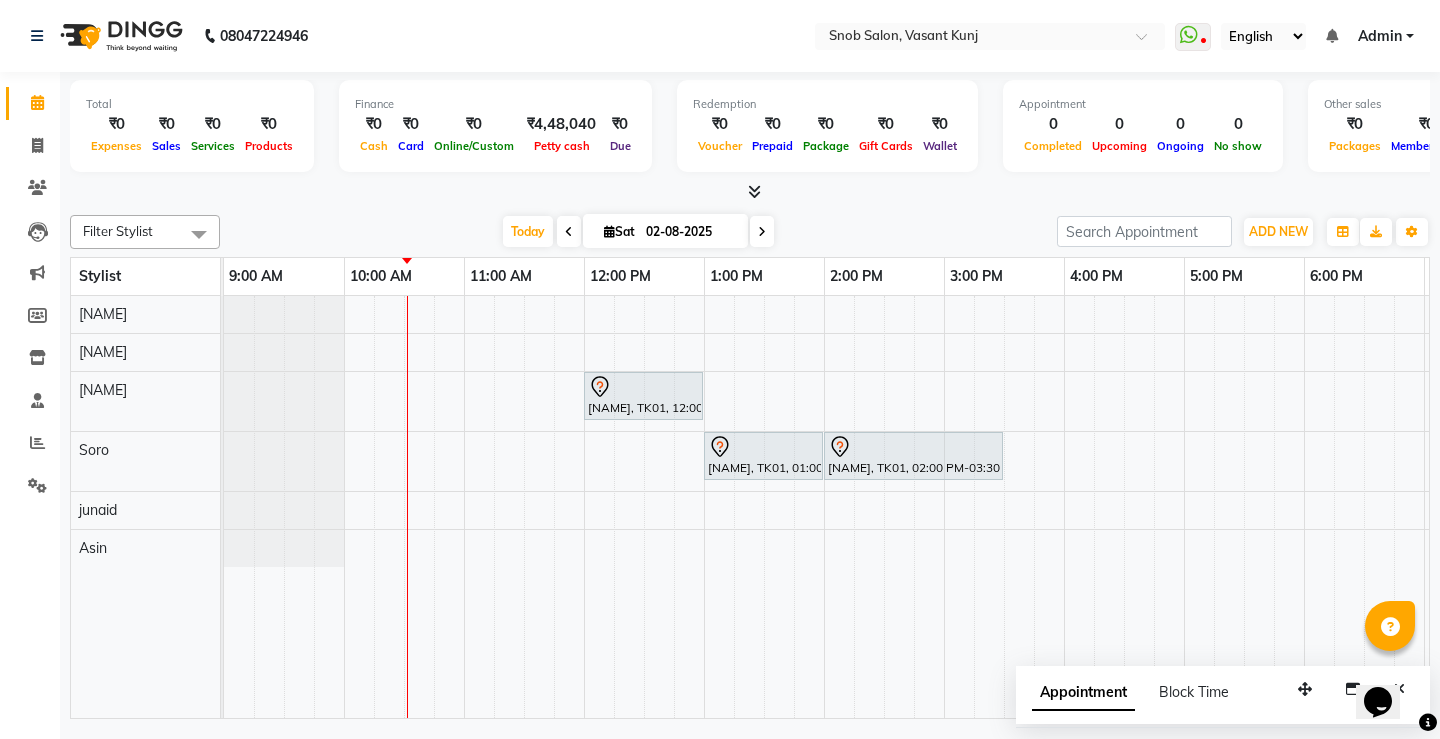 click at bounding box center [762, 232] 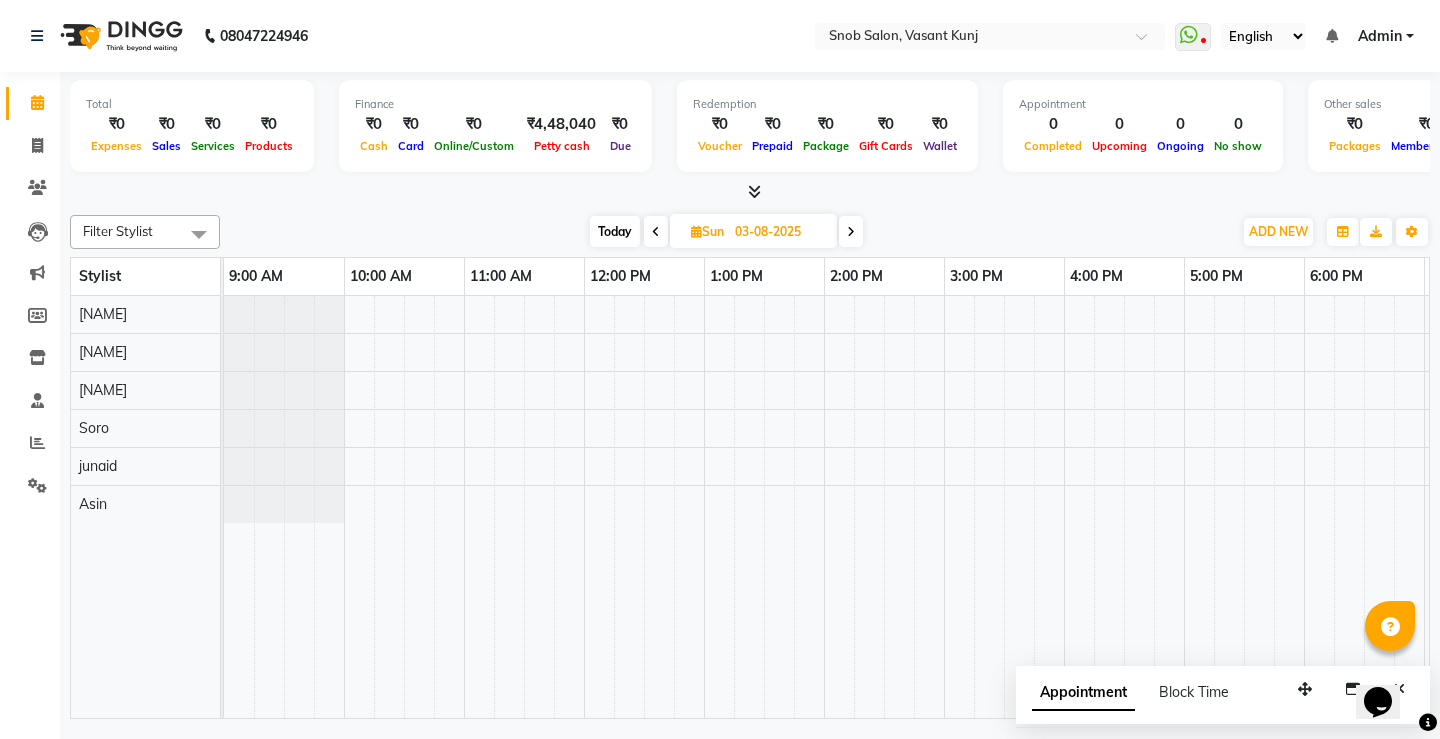 scroll, scrollTop: 0, scrollLeft: 121, axis: horizontal 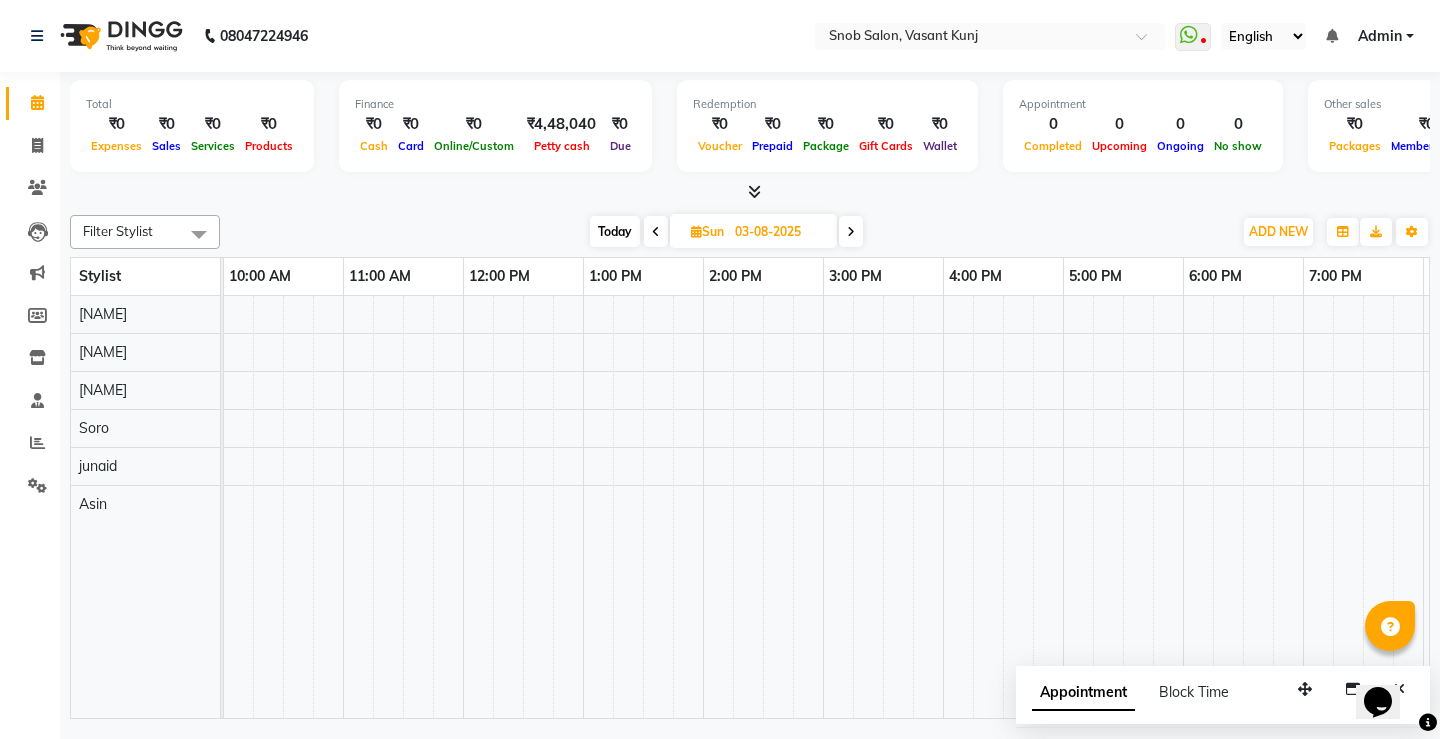 click at bounding box center [851, 232] 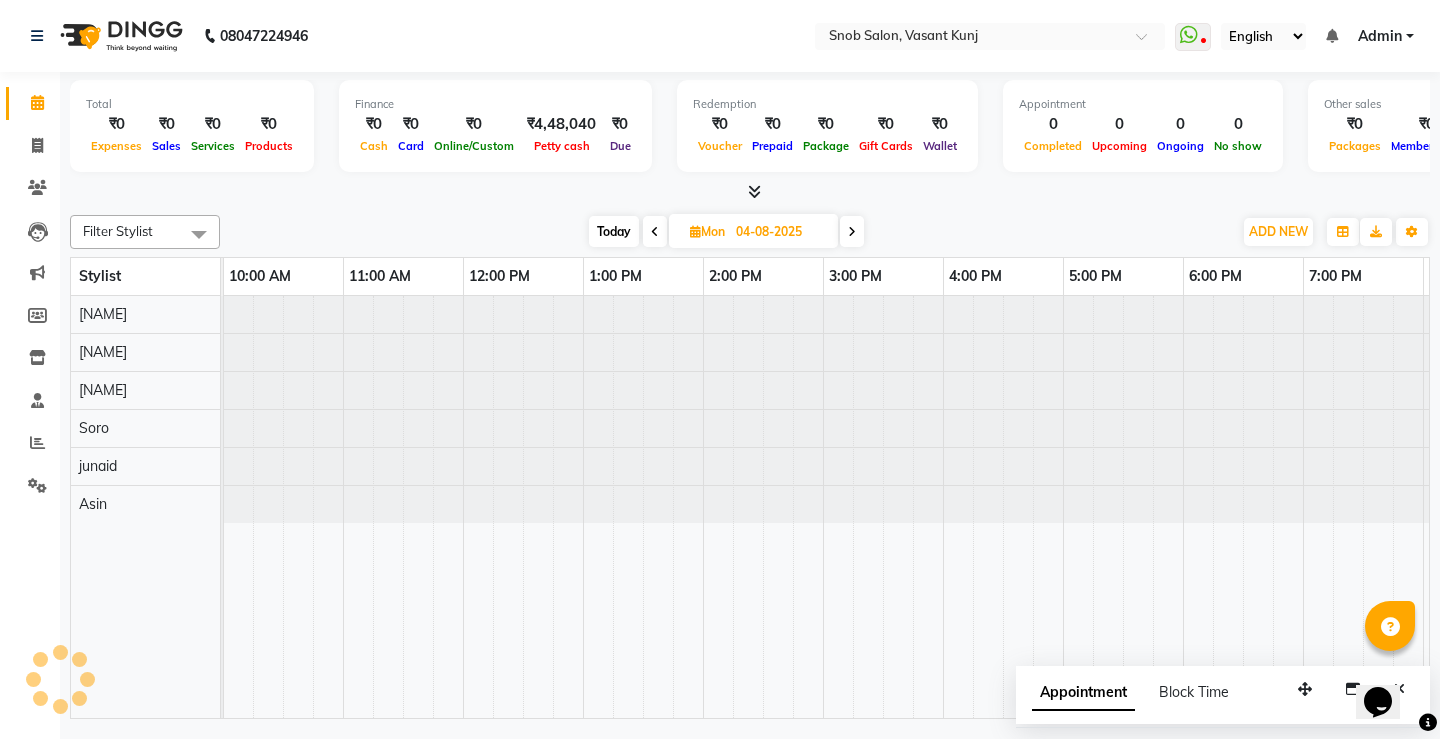 scroll, scrollTop: 0, scrollLeft: 0, axis: both 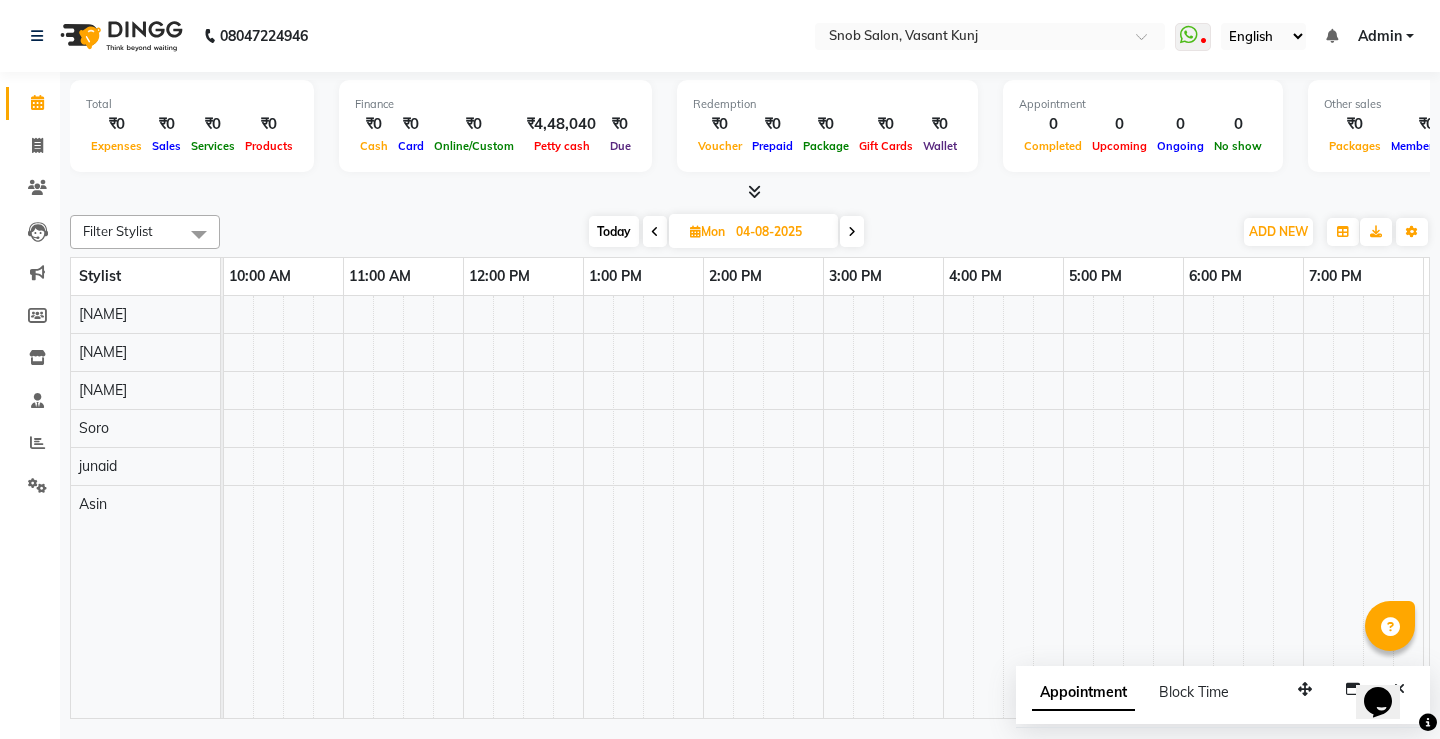 click at bounding box center [852, 232] 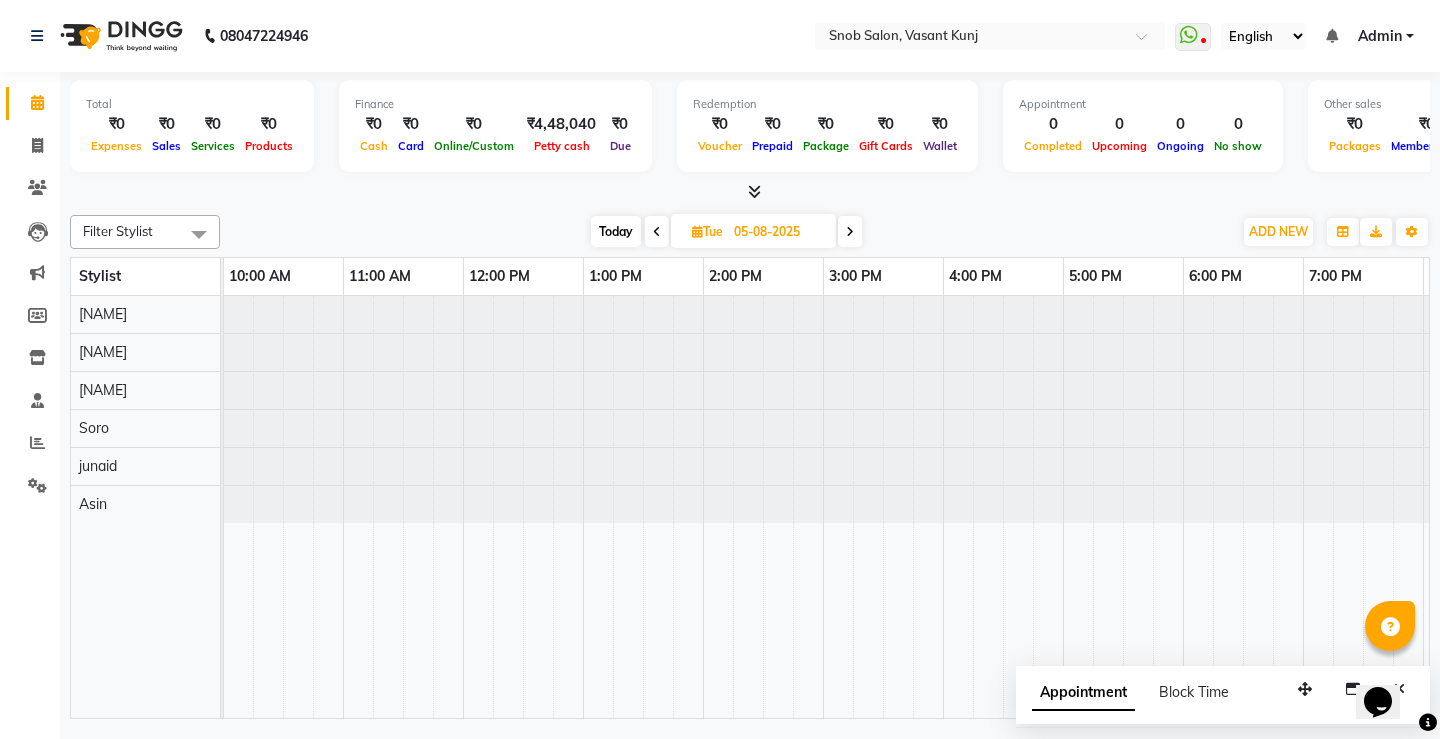 scroll, scrollTop: 0, scrollLeft: 0, axis: both 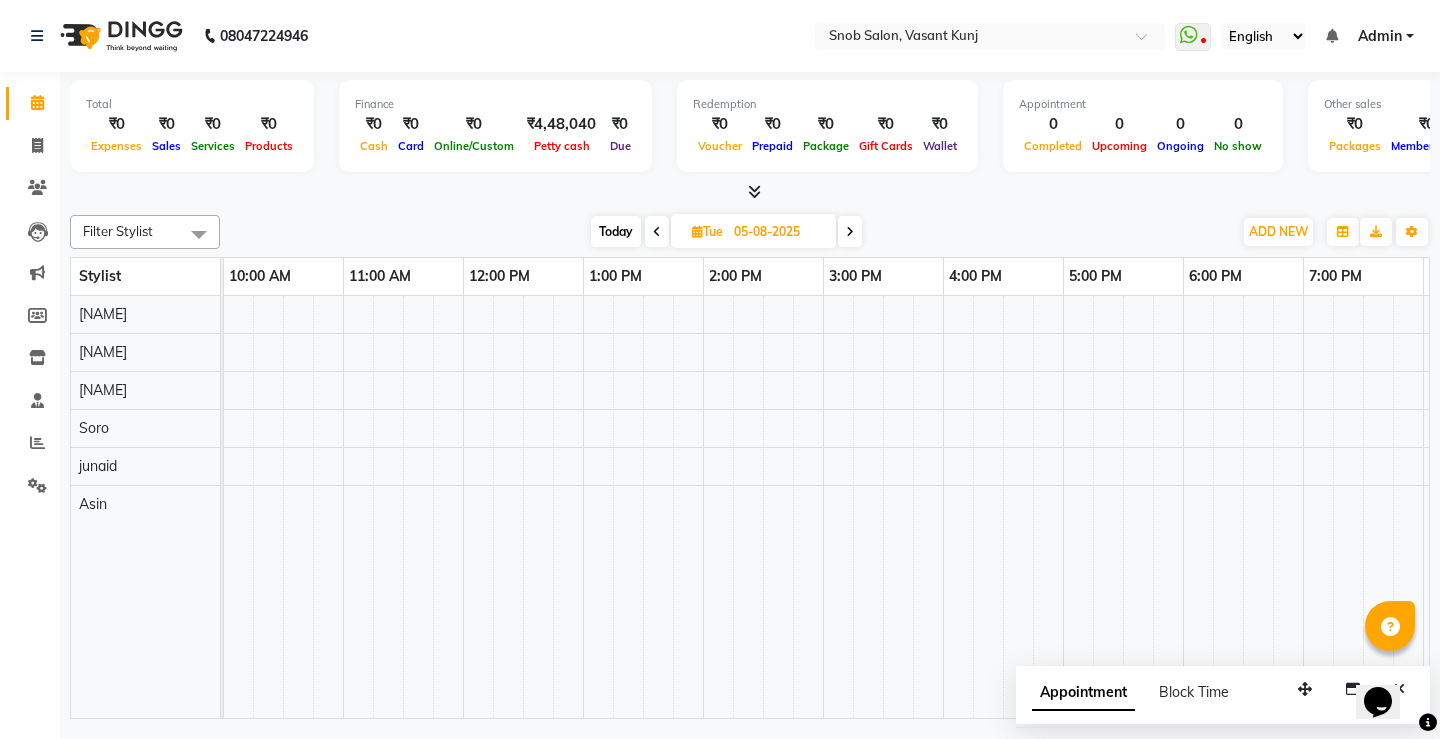 click at bounding box center [850, 232] 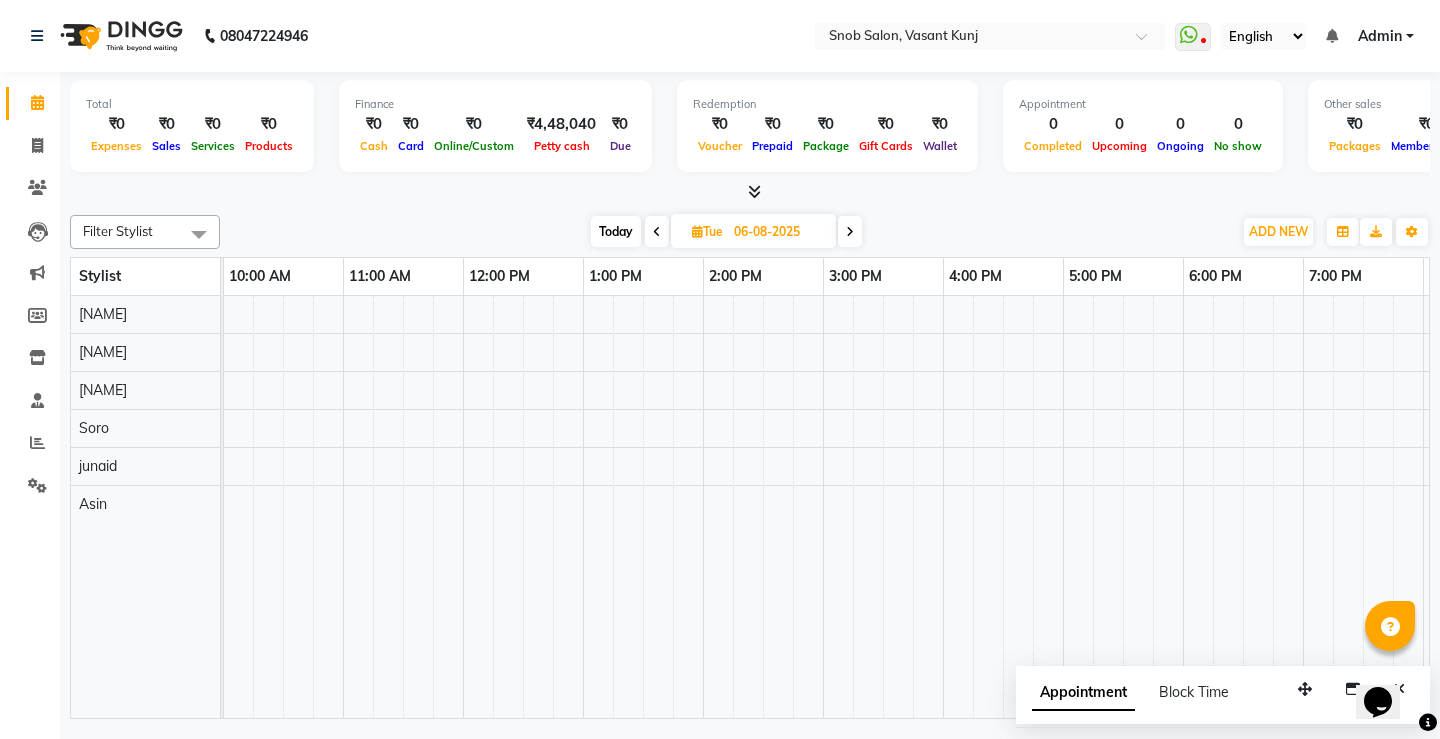 scroll, scrollTop: 0, scrollLeft: 0, axis: both 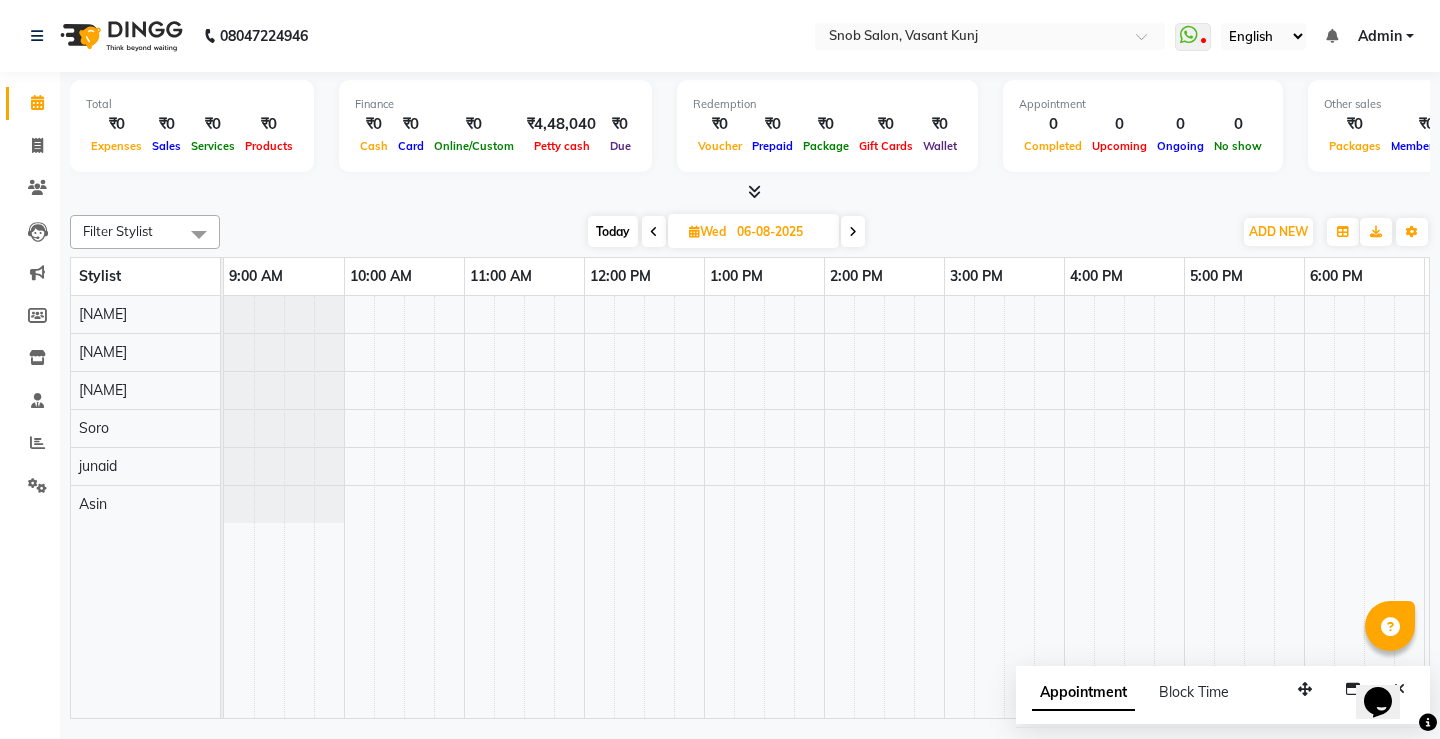 click at bounding box center (853, 232) 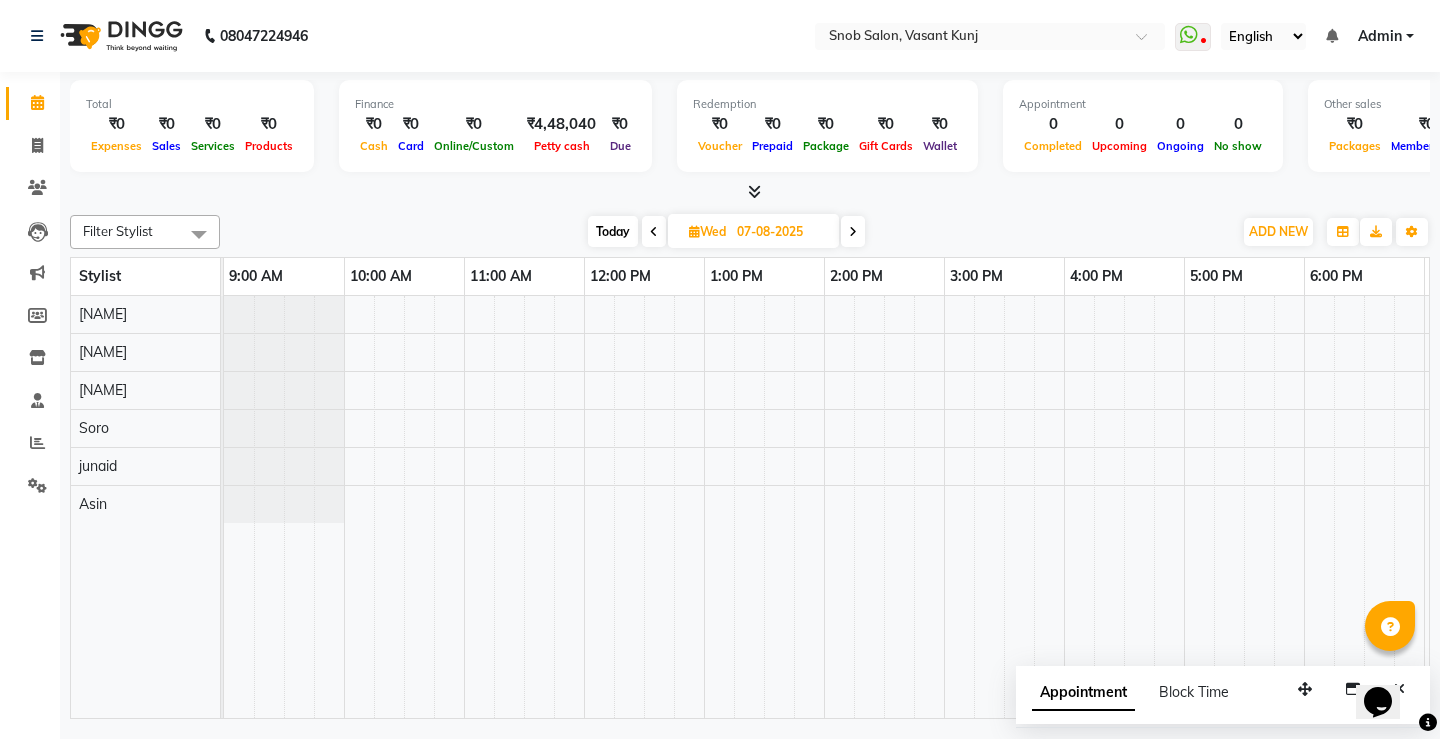 scroll, scrollTop: 0, scrollLeft: 0, axis: both 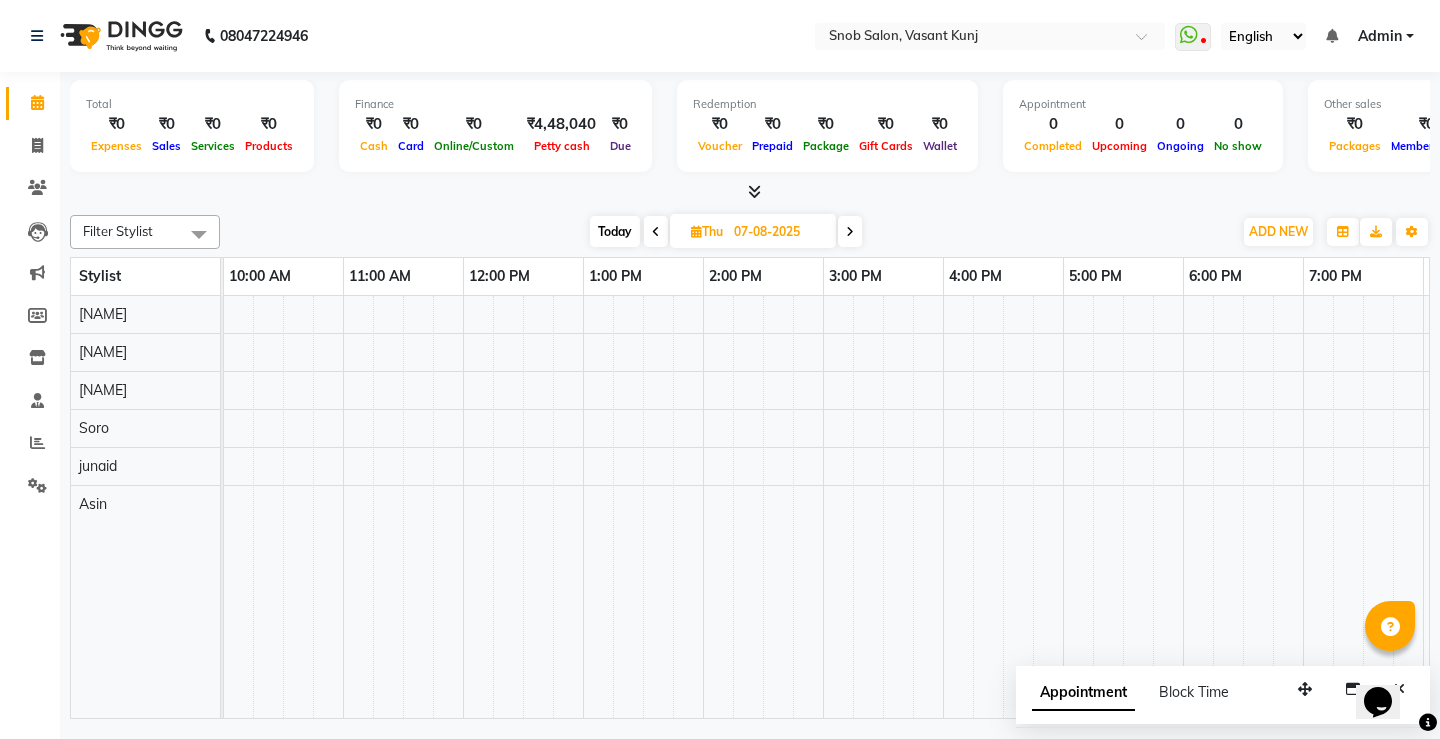 click at bounding box center [850, 232] 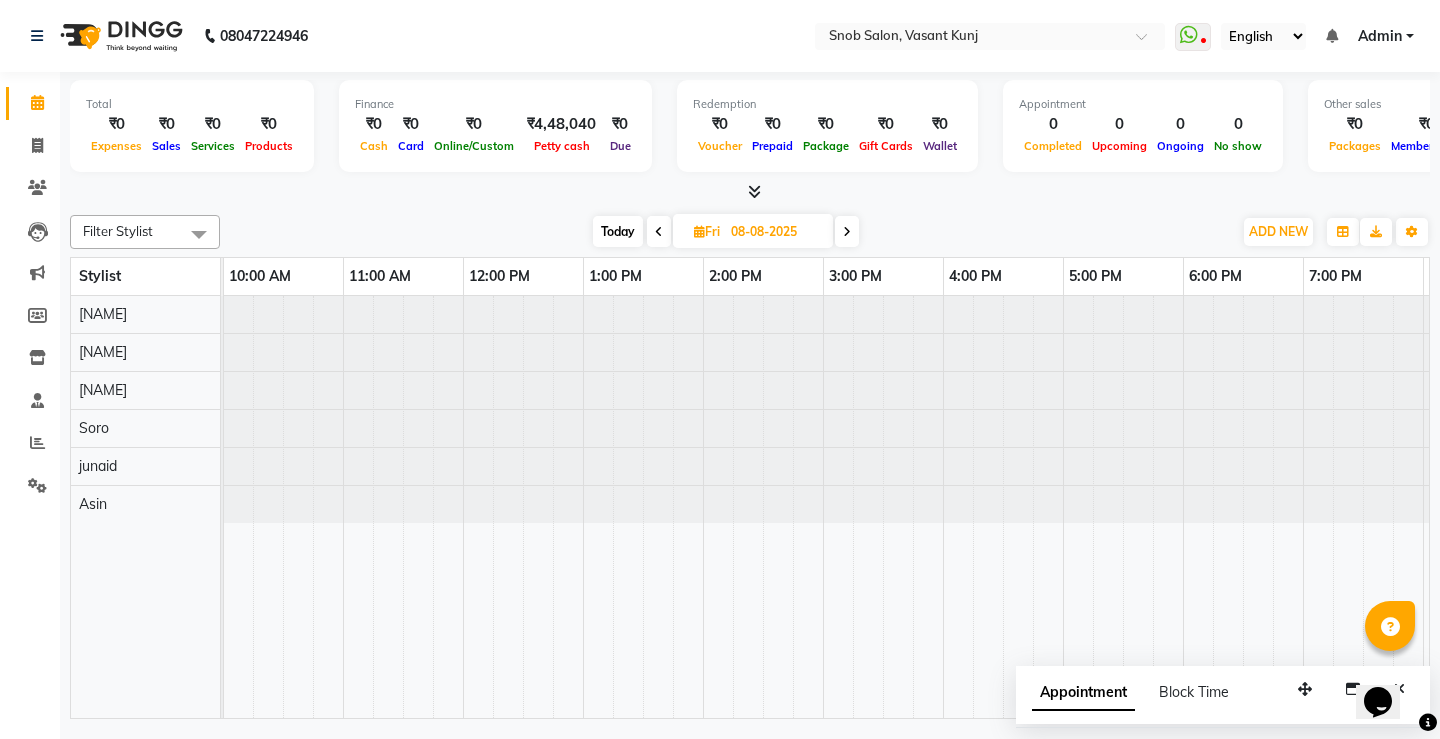 scroll, scrollTop: 0, scrollLeft: 0, axis: both 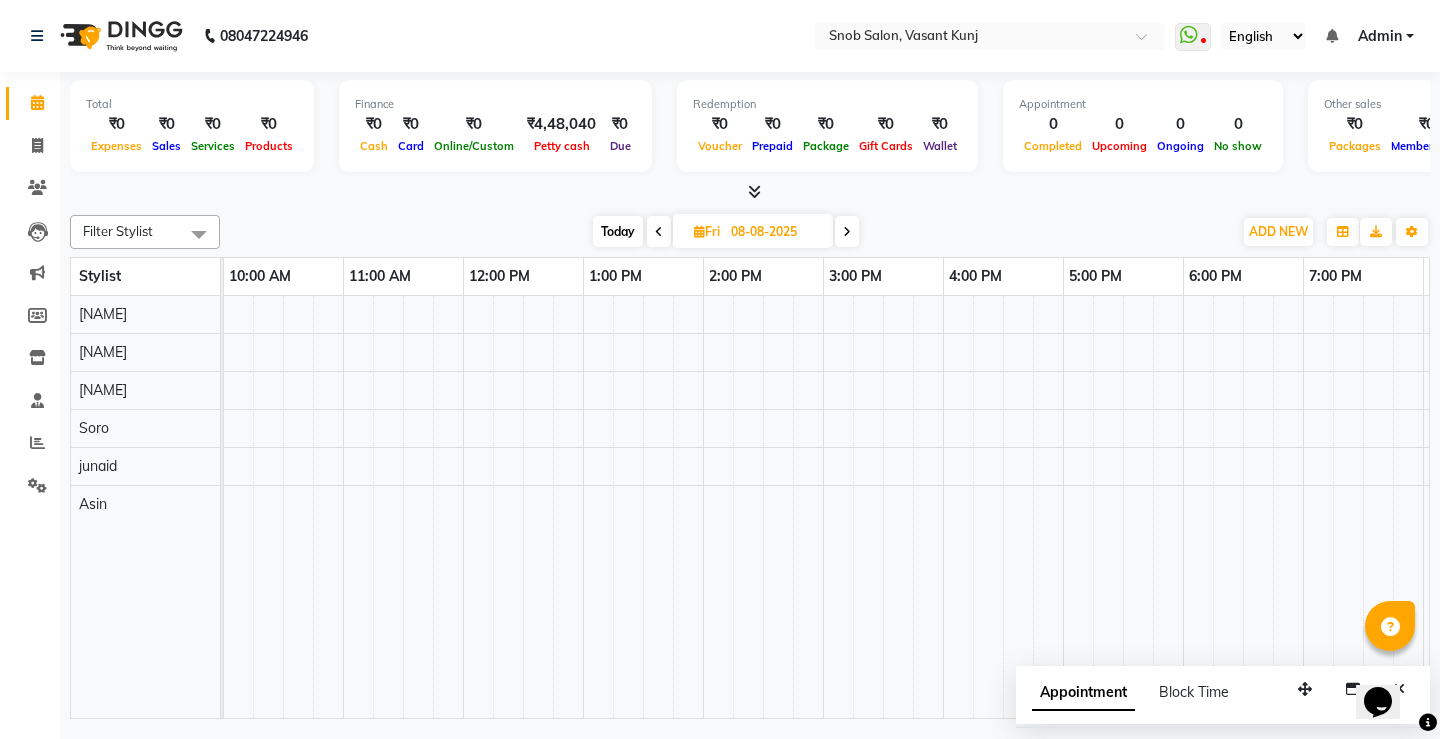 click at bounding box center [883, 507] 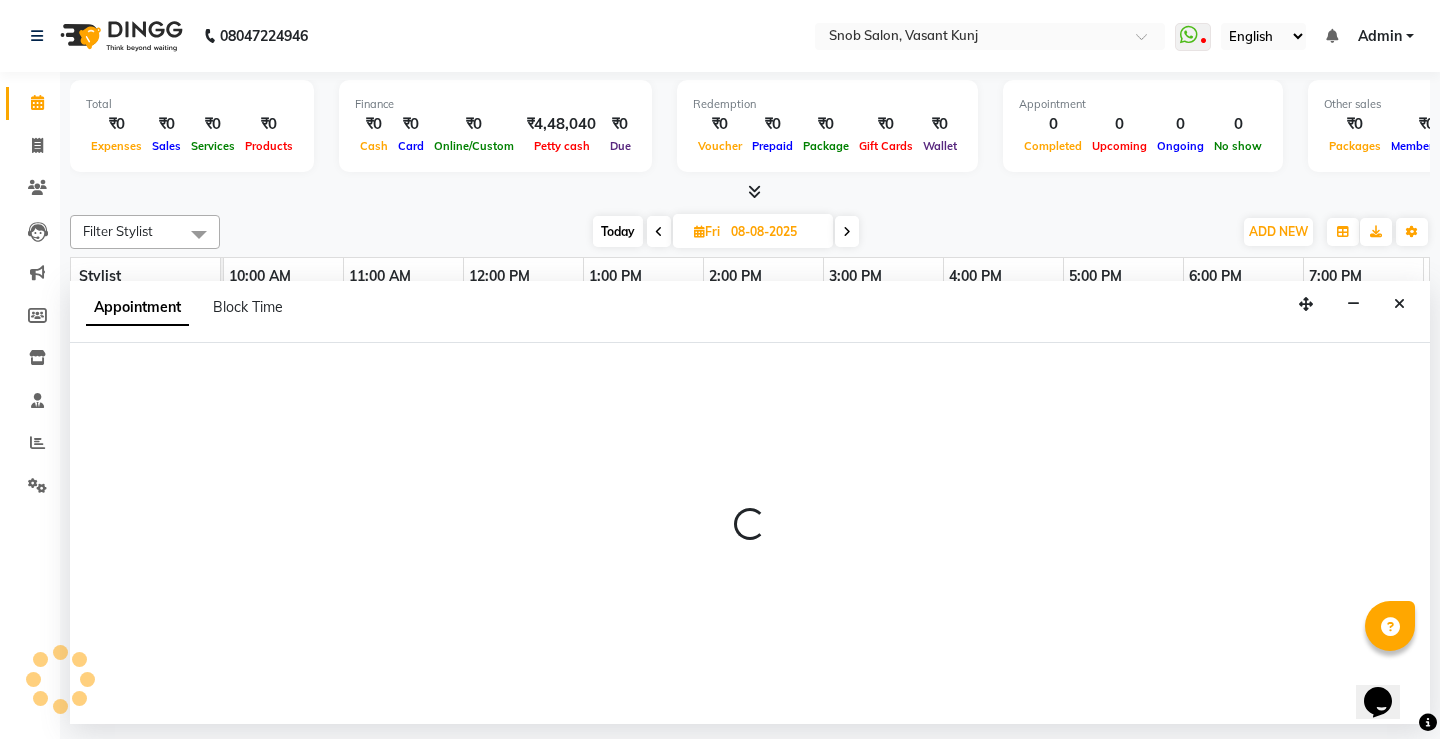 select on "[PHONE]" 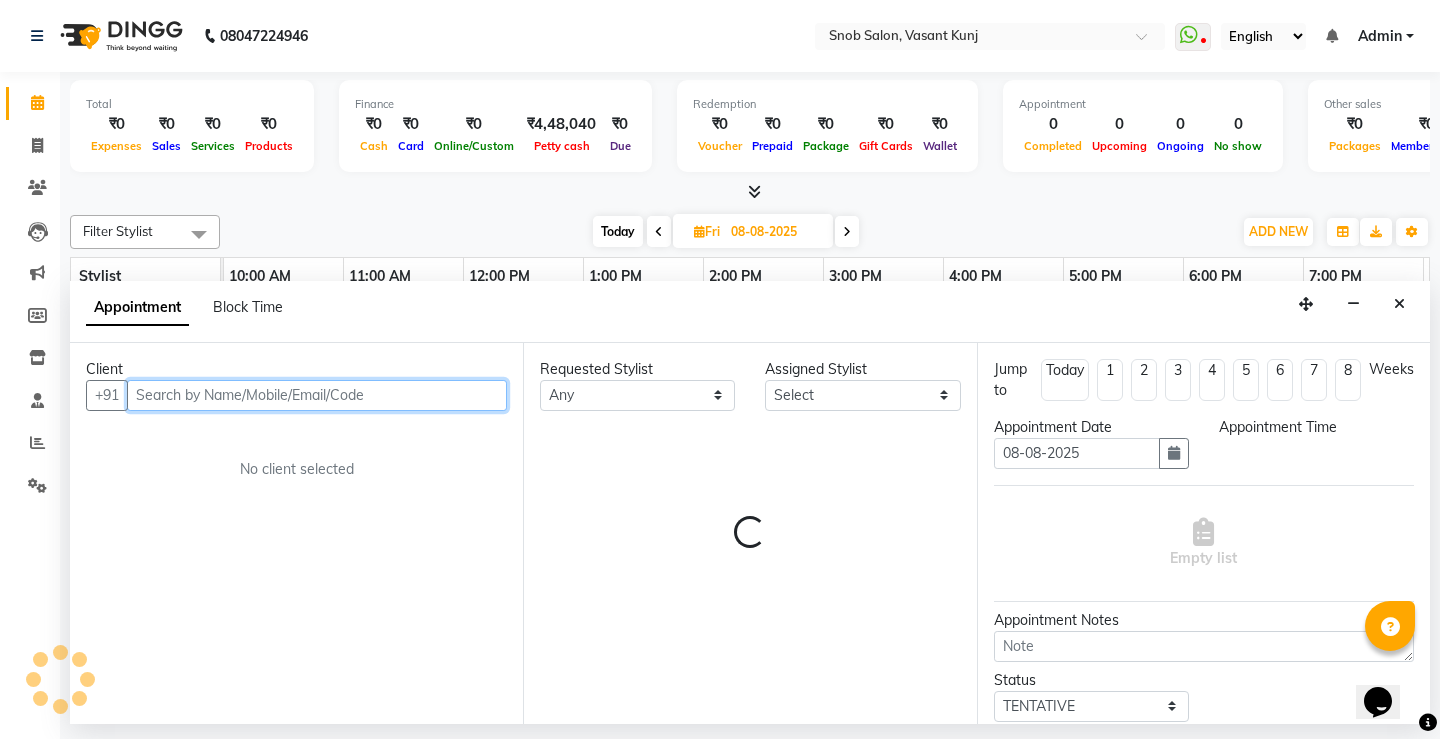 select on "780" 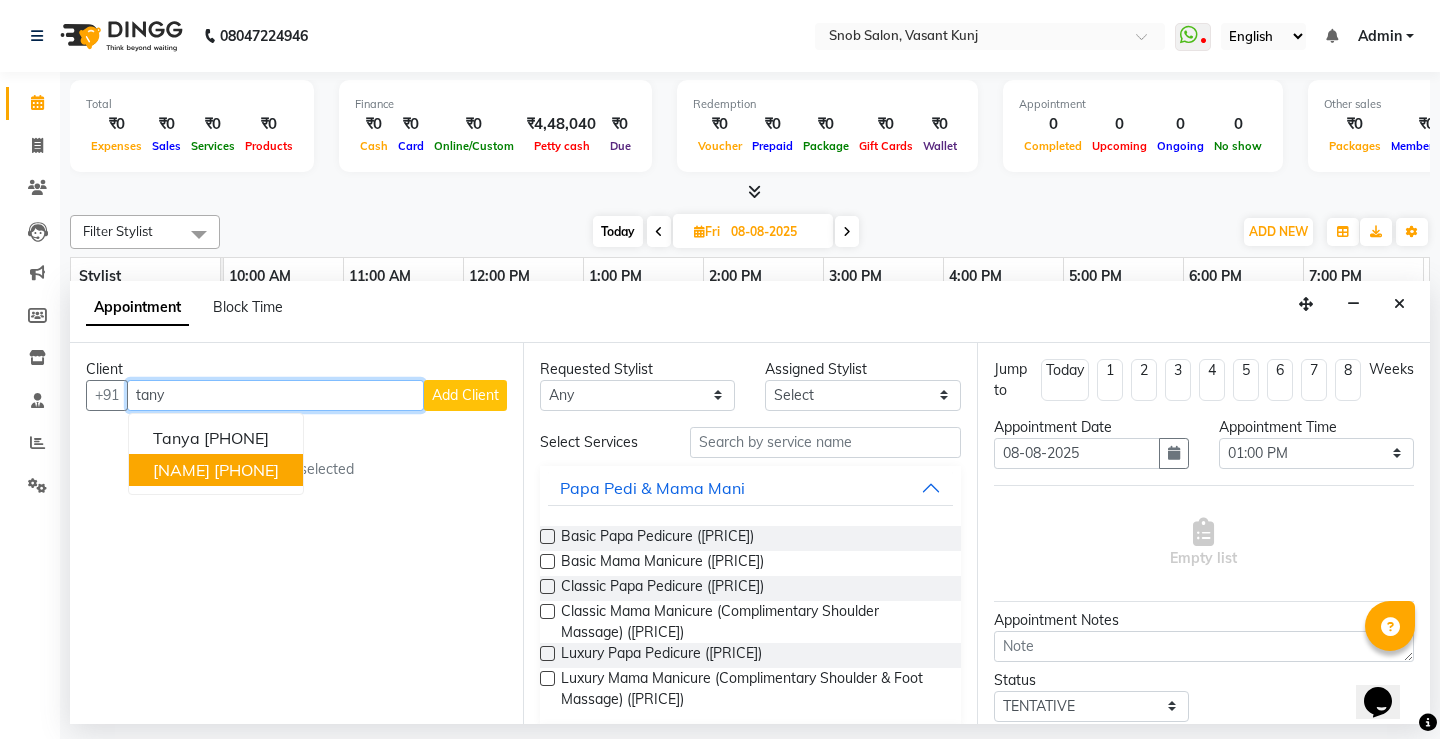 click on "[PHONE]" at bounding box center [246, 470] 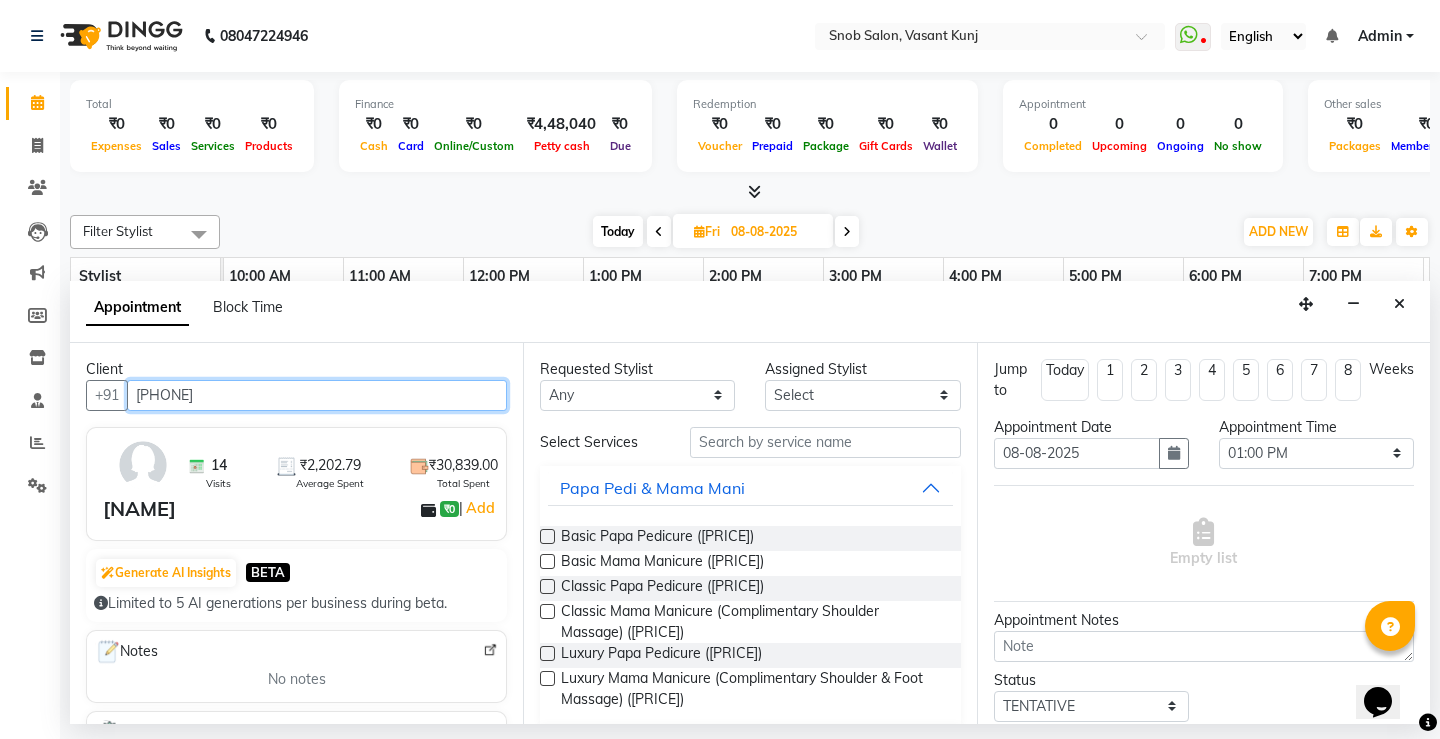 type on "[PHONE]" 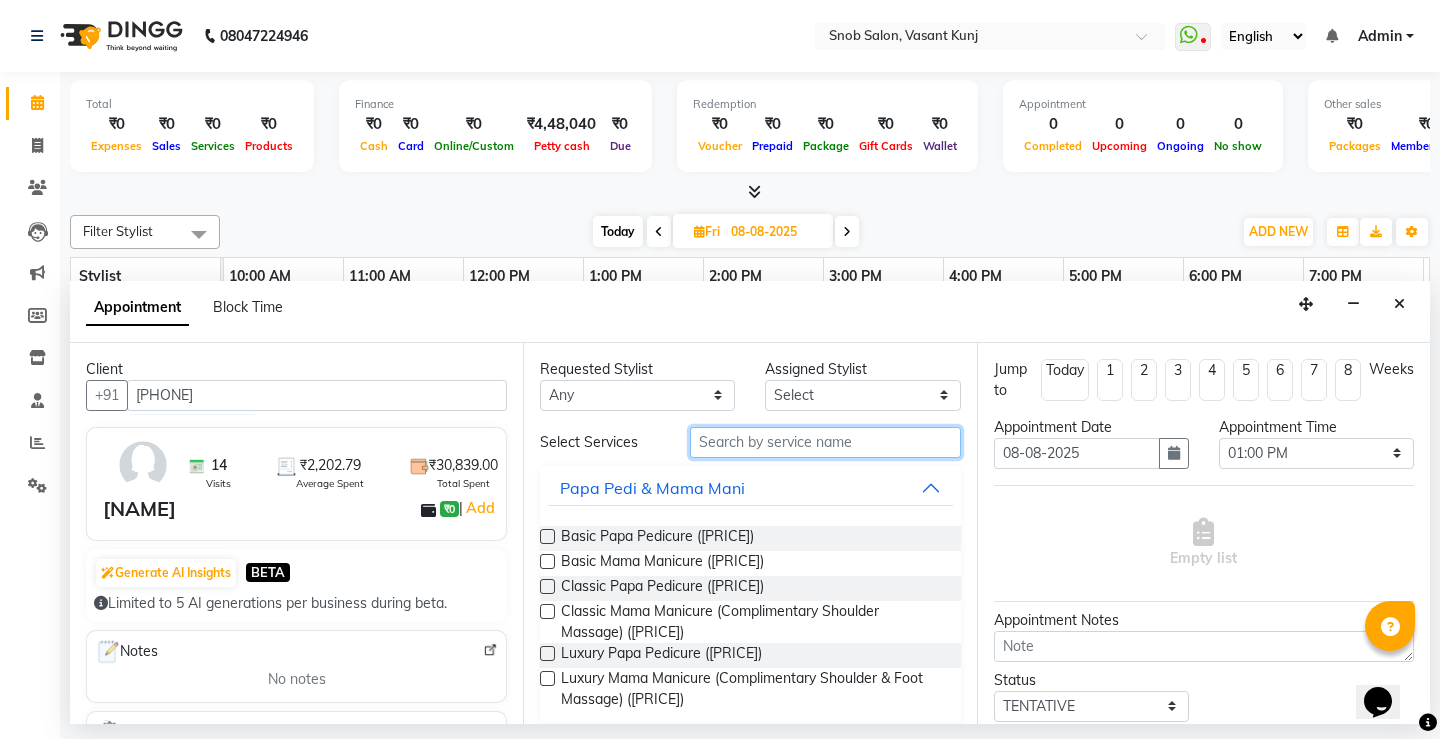 click at bounding box center (825, 442) 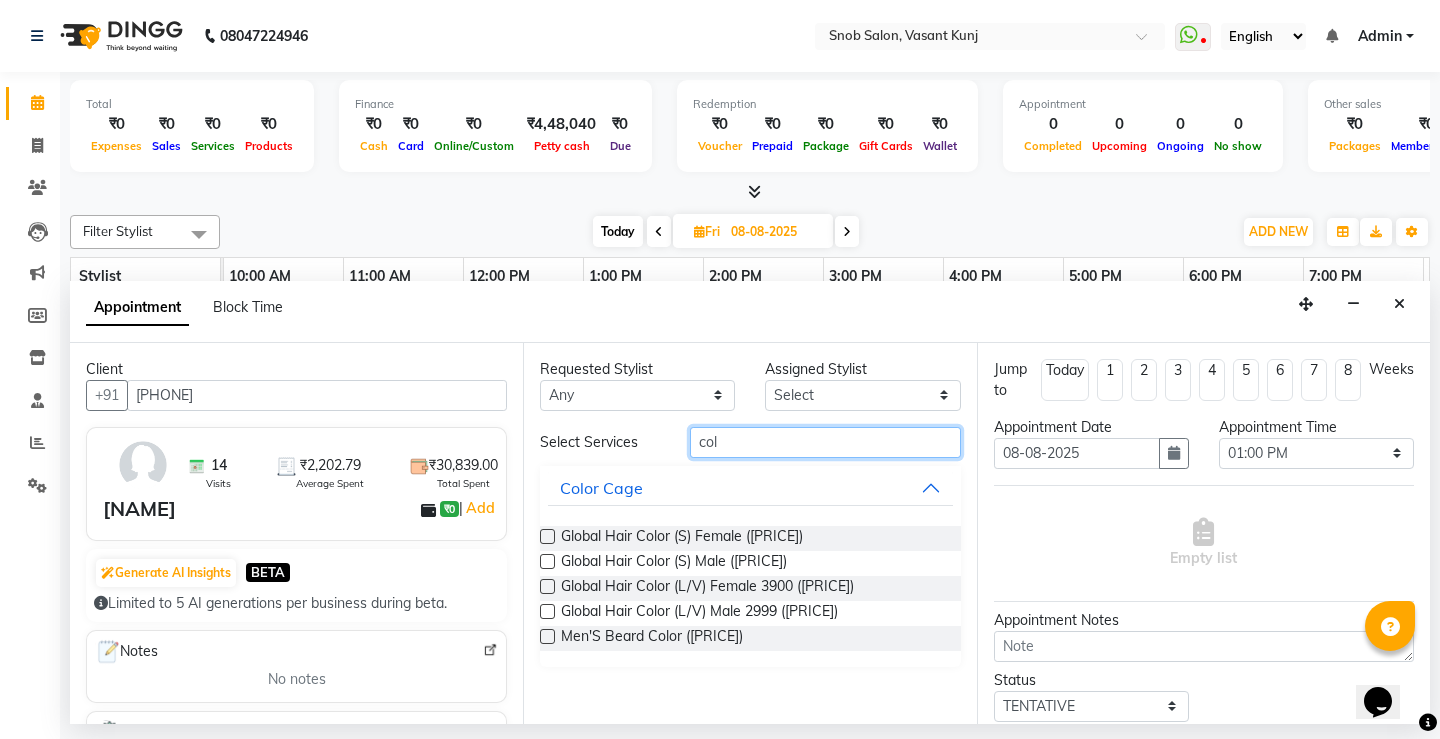 type on "col" 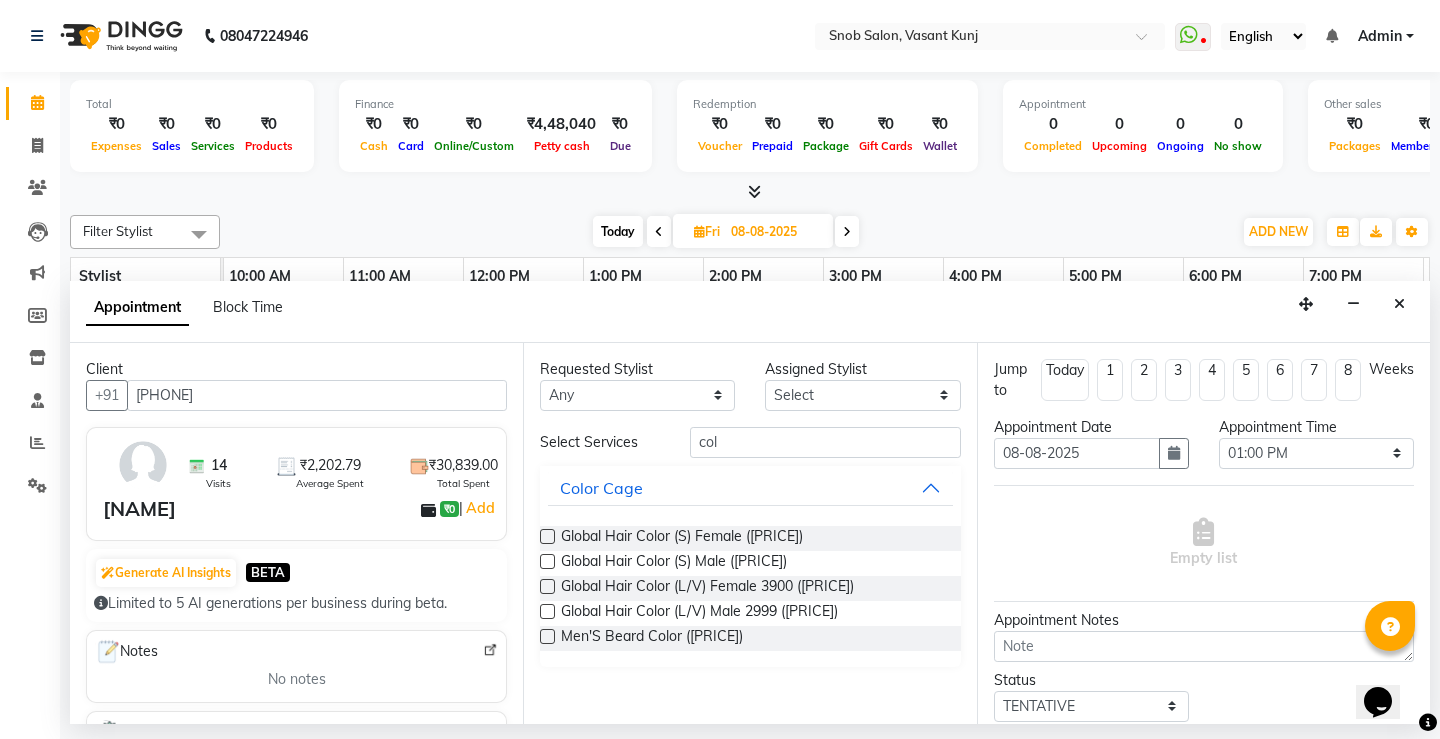 click at bounding box center [547, 536] 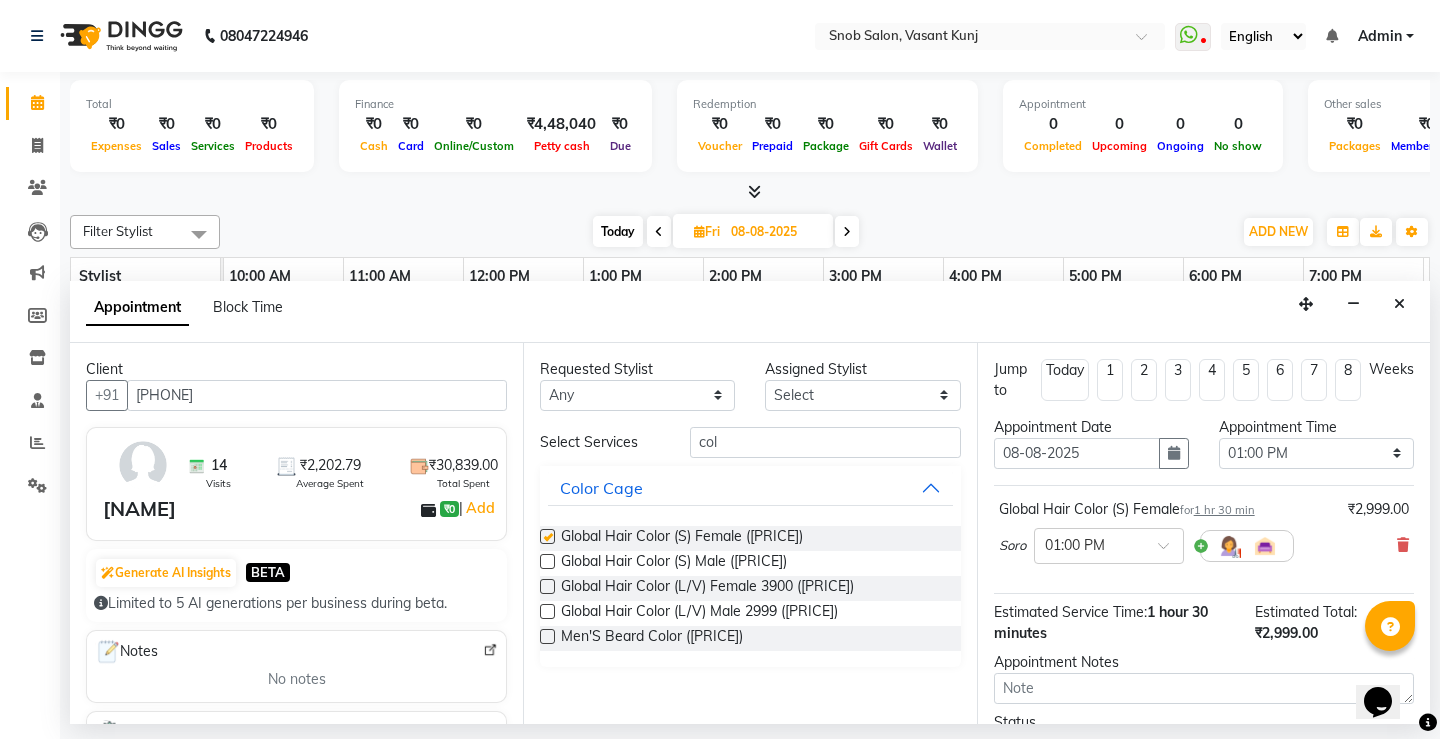 checkbox on "false" 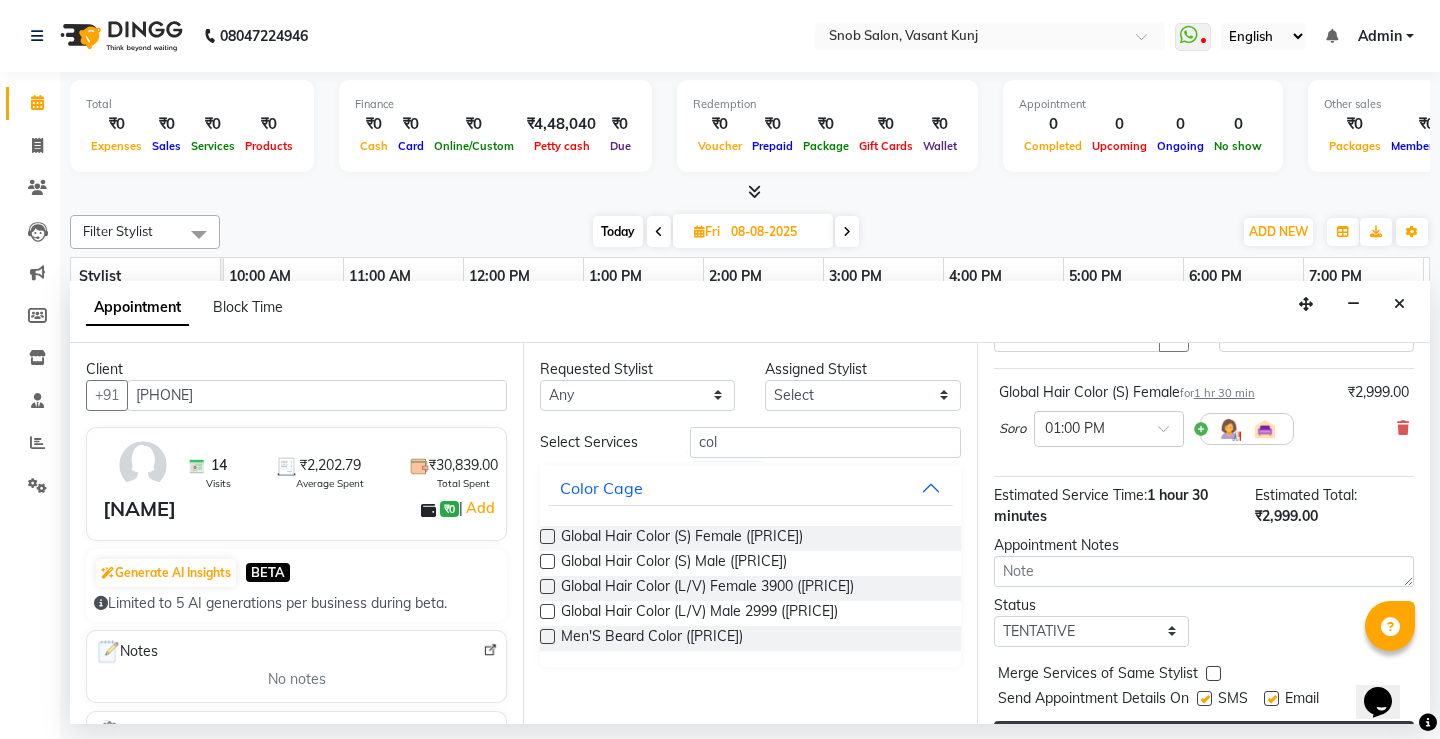 scroll, scrollTop: 166, scrollLeft: 0, axis: vertical 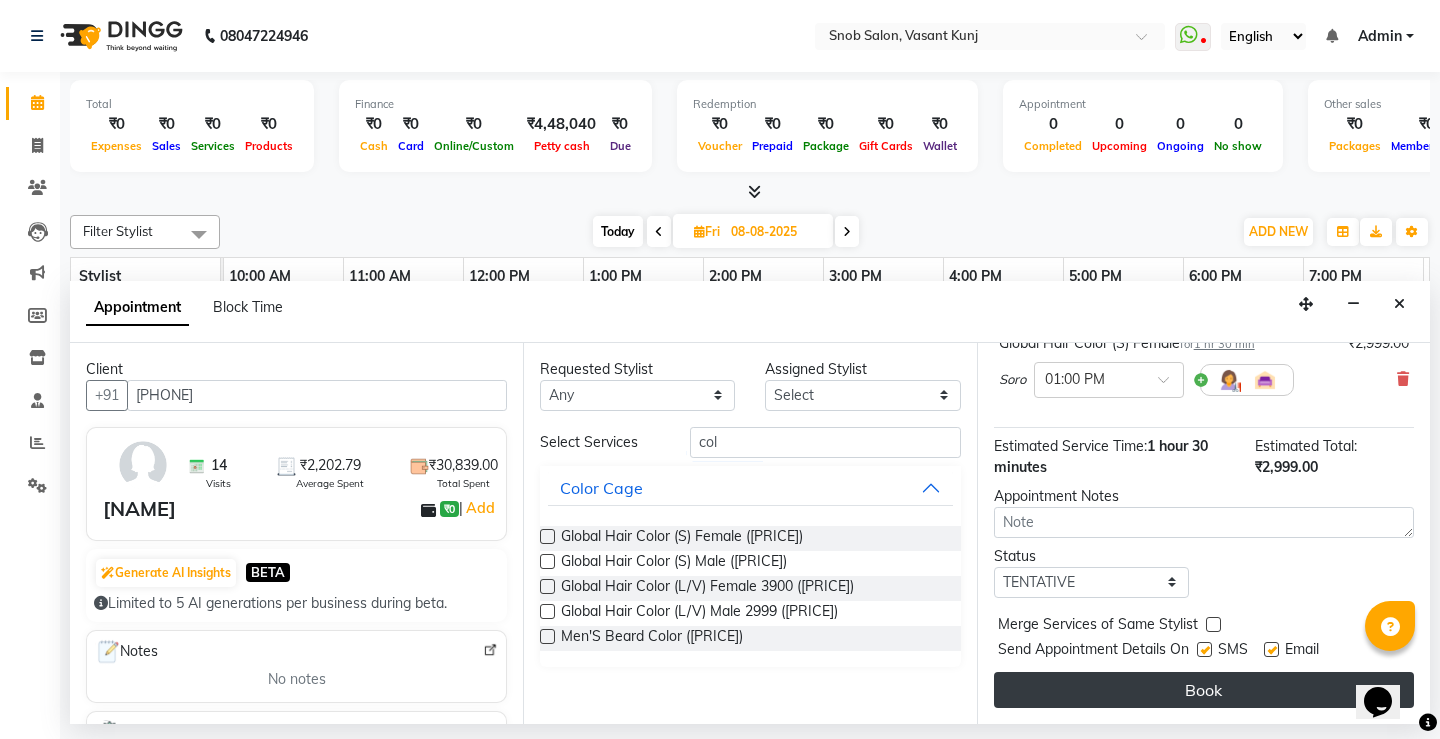 click on "Book" at bounding box center (1204, 690) 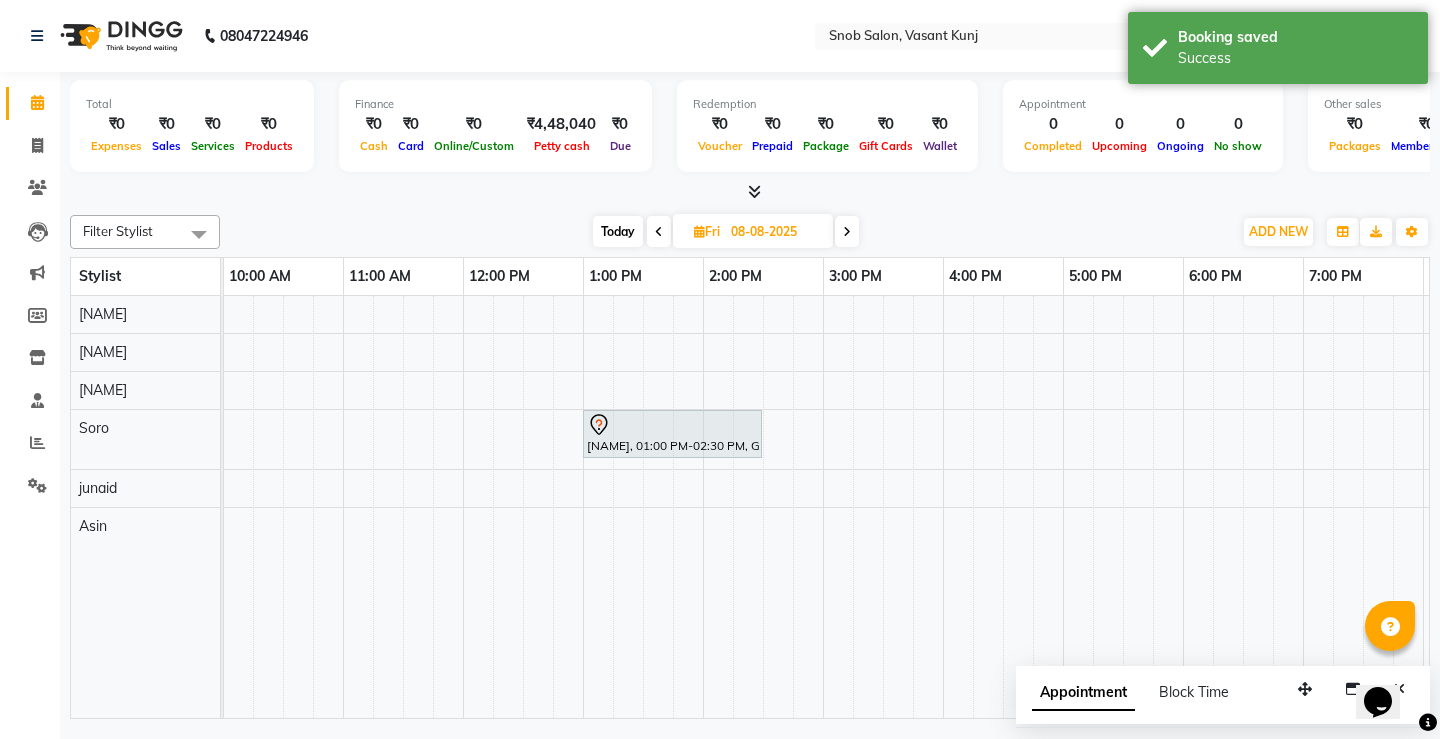click on "Today" at bounding box center [618, 231] 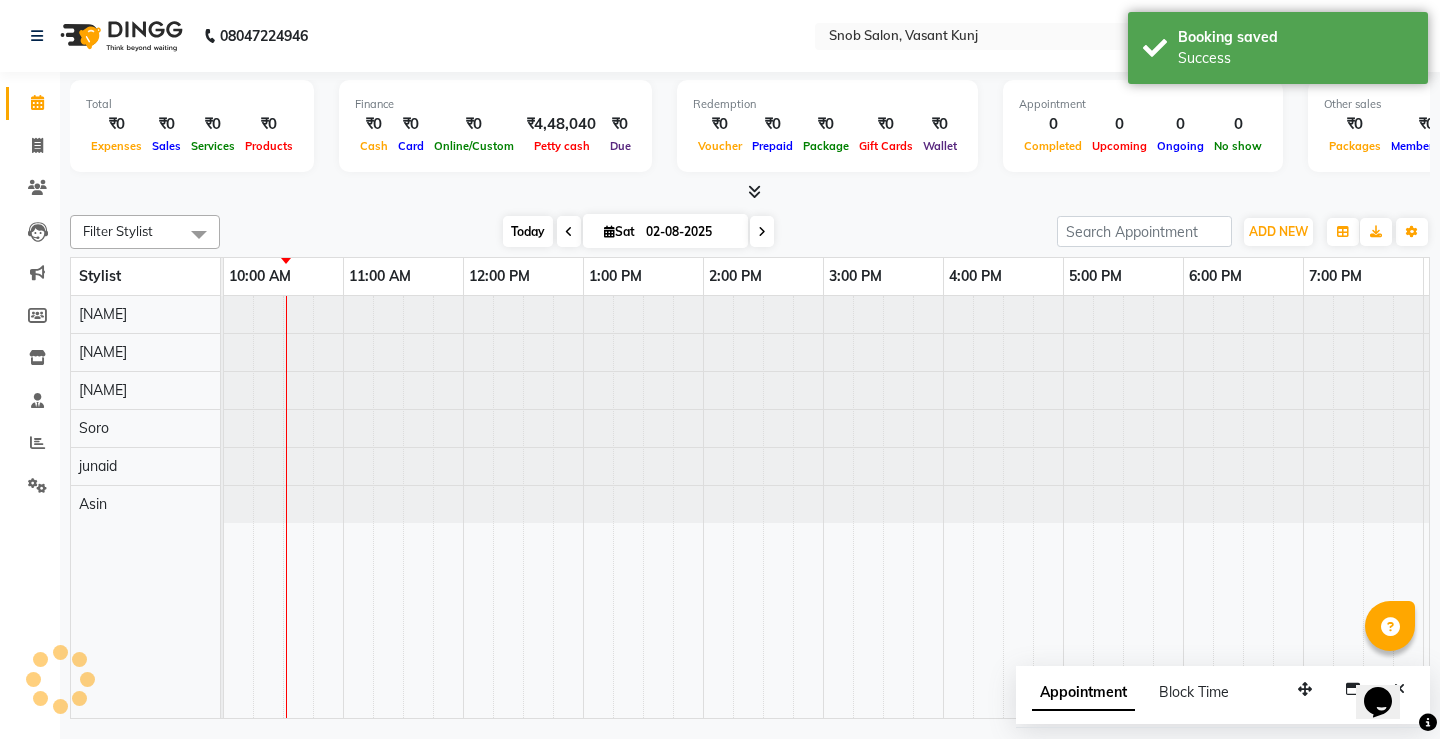 scroll, scrollTop: 0, scrollLeft: 0, axis: both 